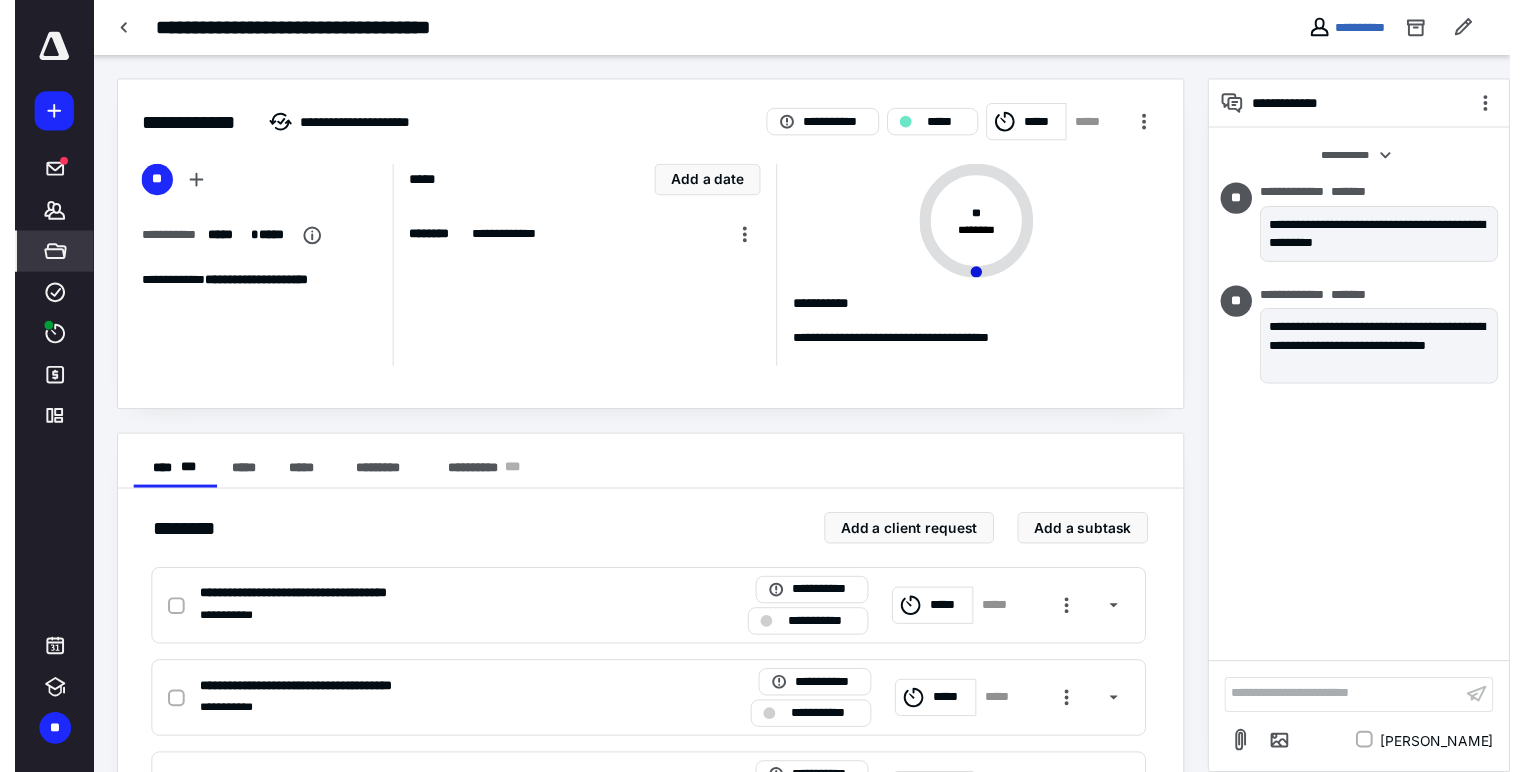 scroll, scrollTop: 0, scrollLeft: 0, axis: both 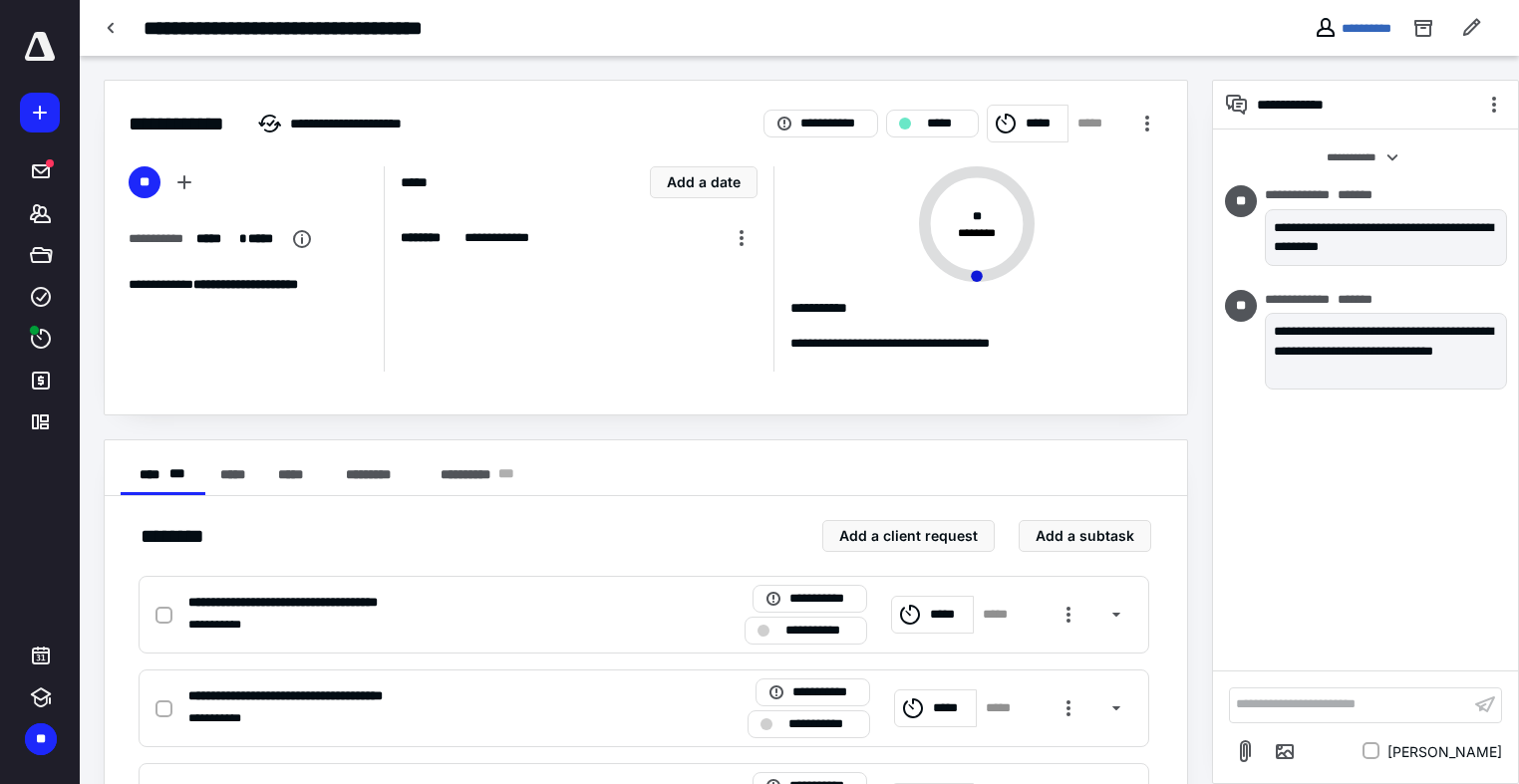 click at bounding box center [40, 47] 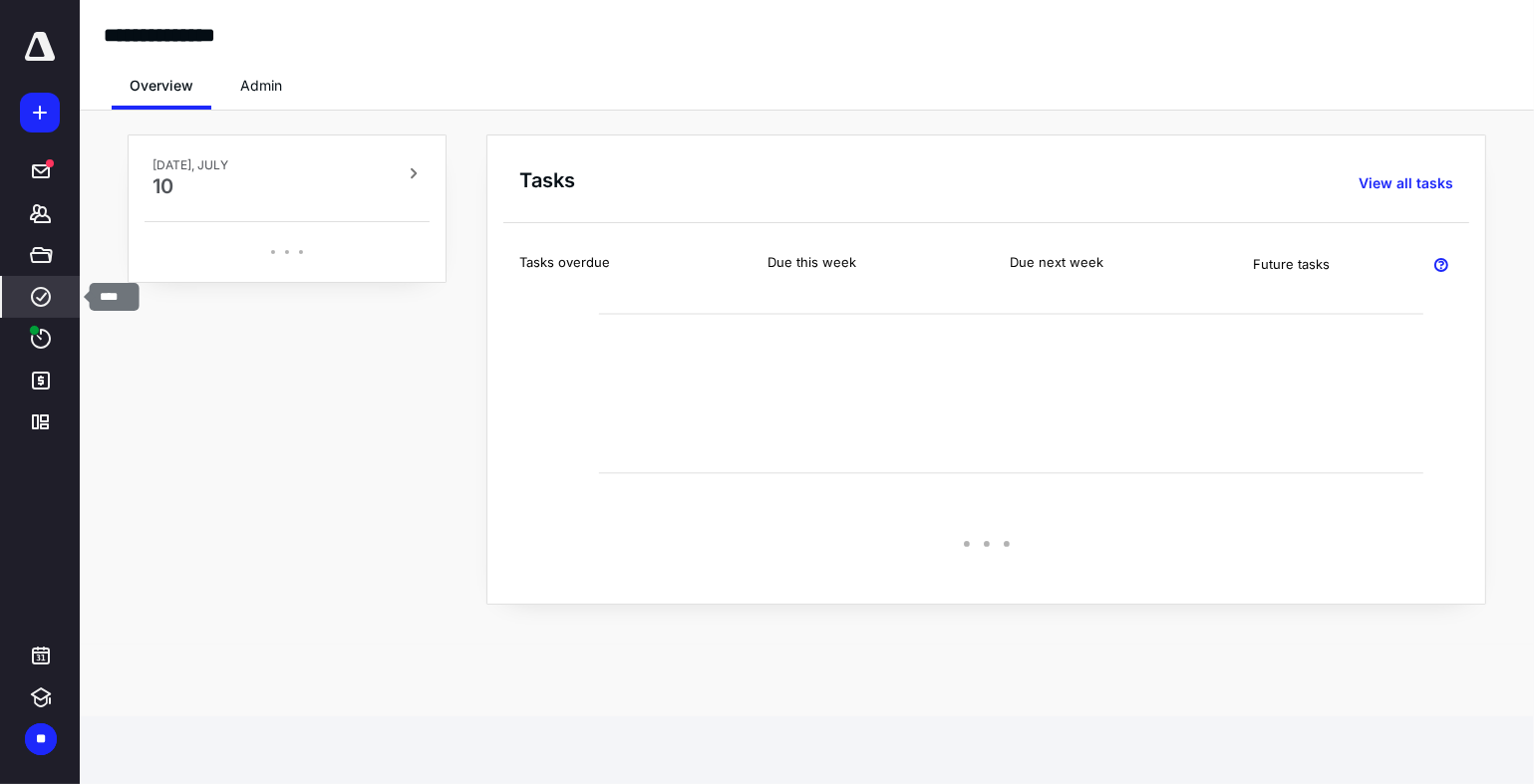 click 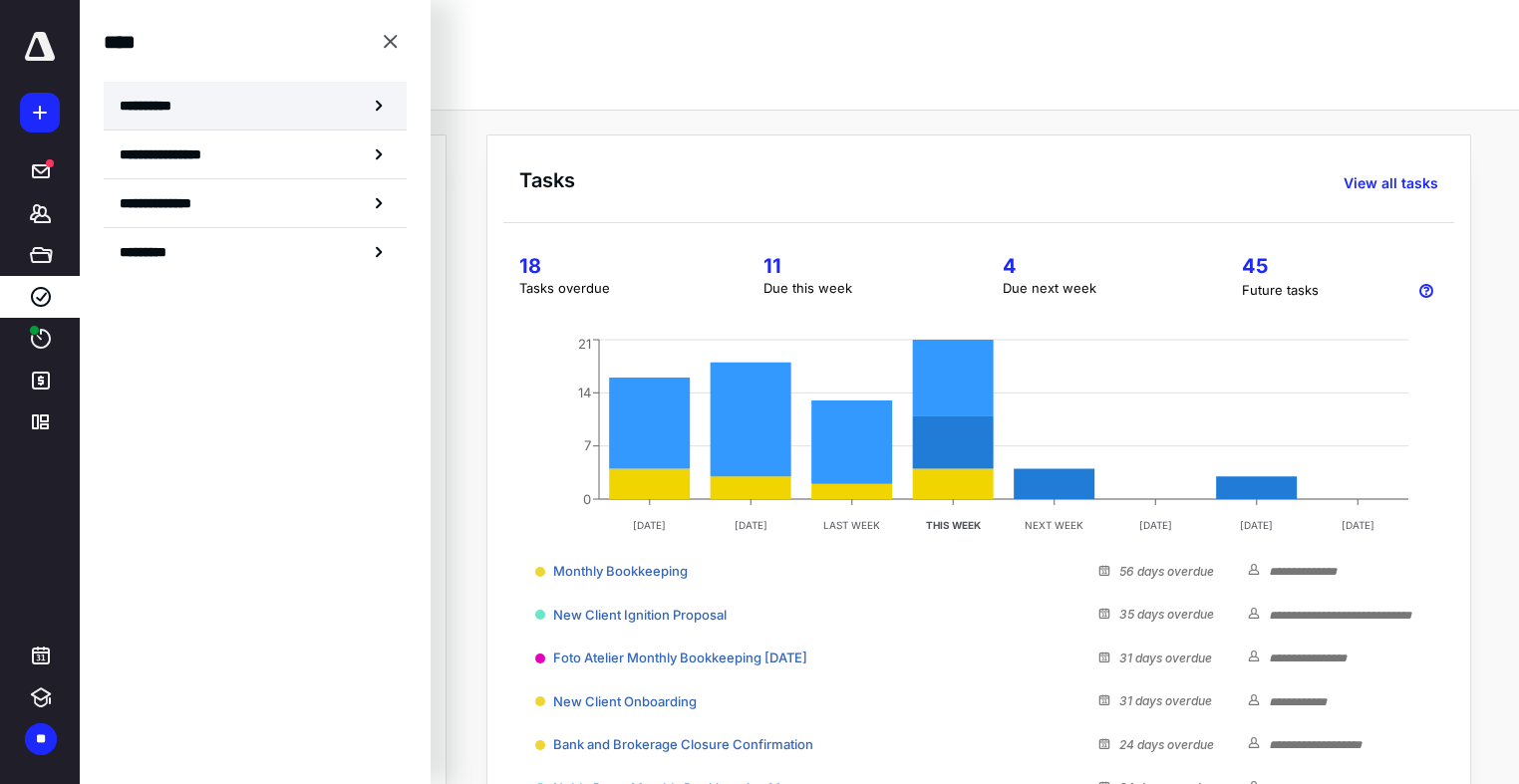 click on "**********" at bounding box center (255, 106) 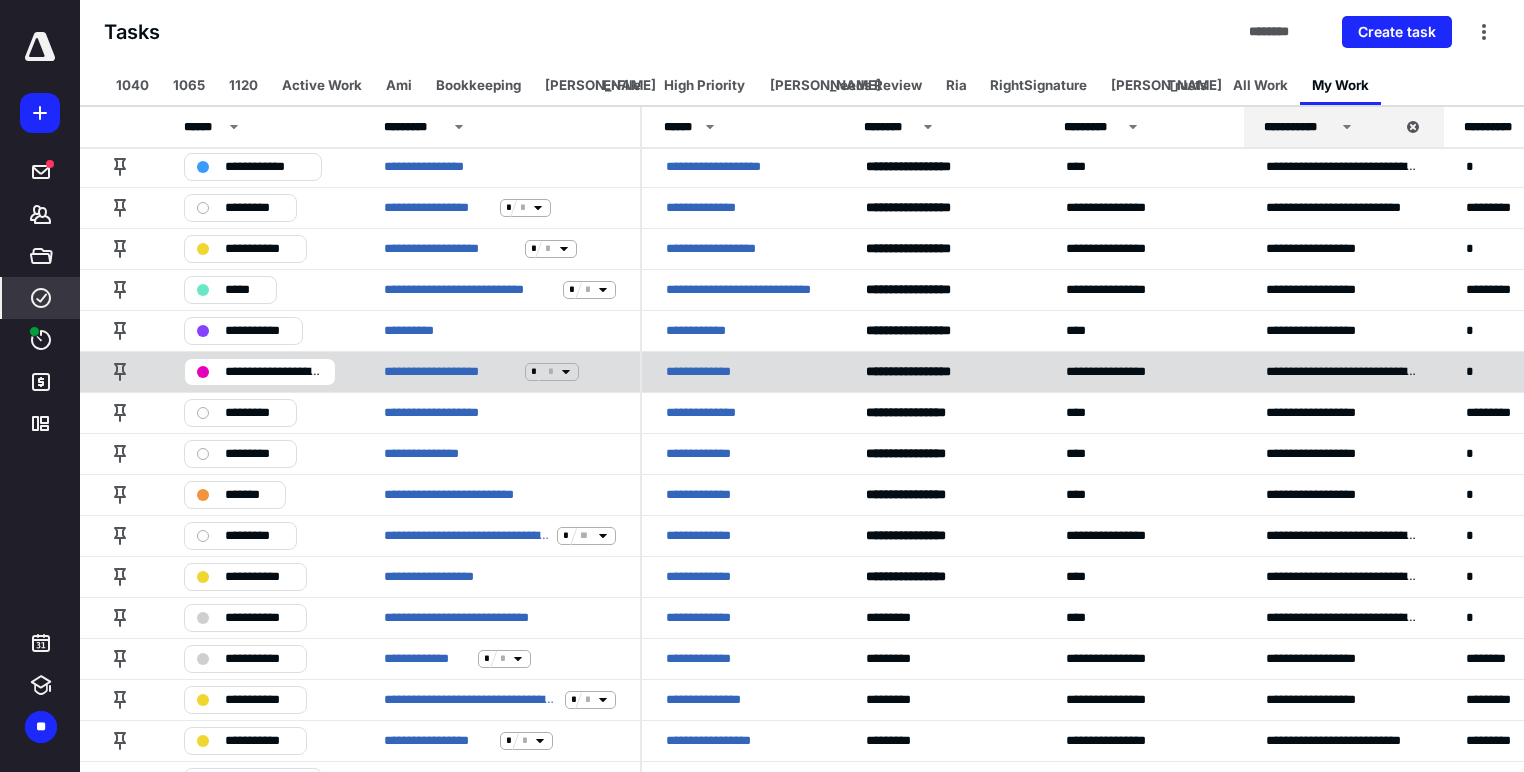 scroll, scrollTop: 250, scrollLeft: 0, axis: vertical 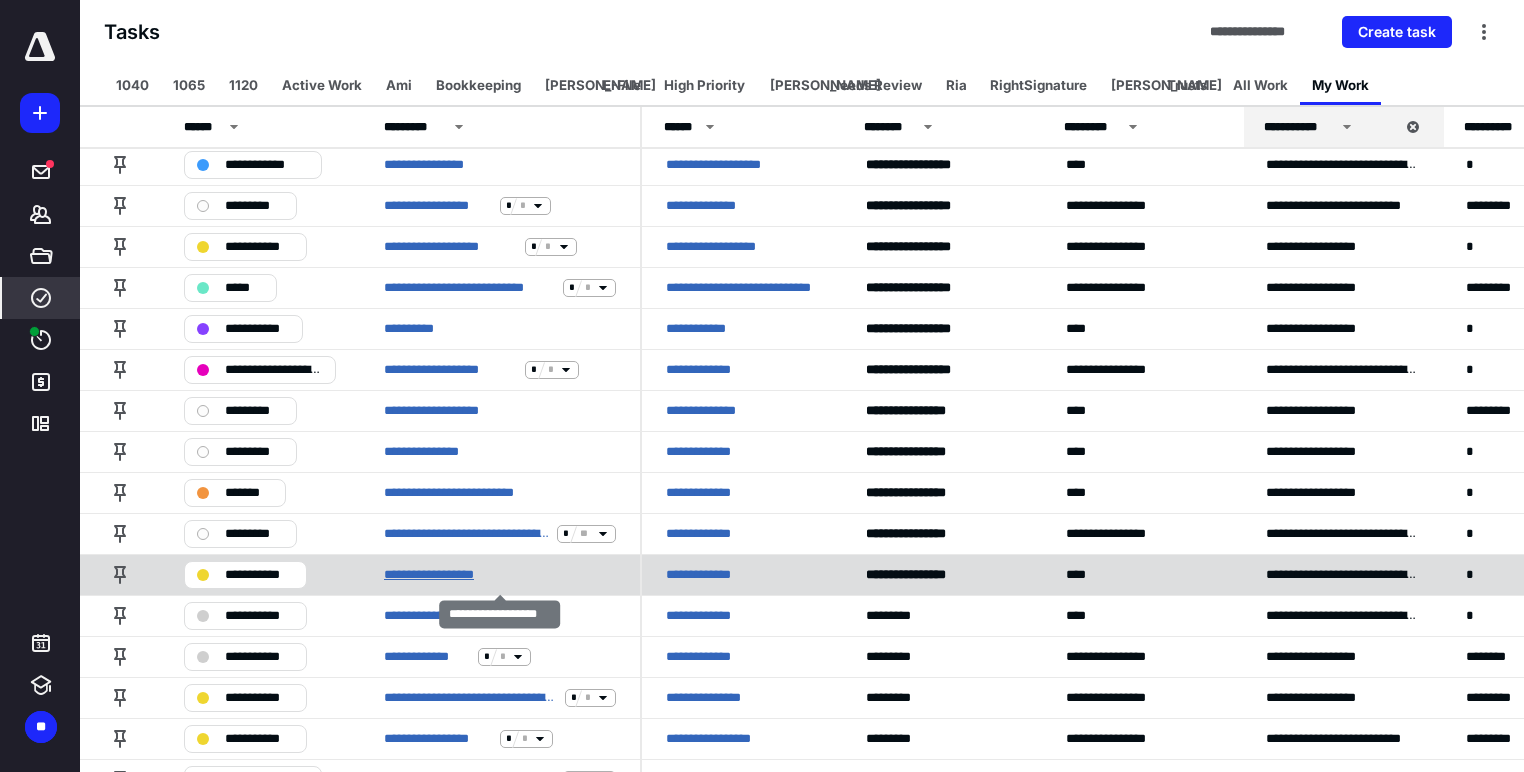 click on "**********" at bounding box center [438, 575] 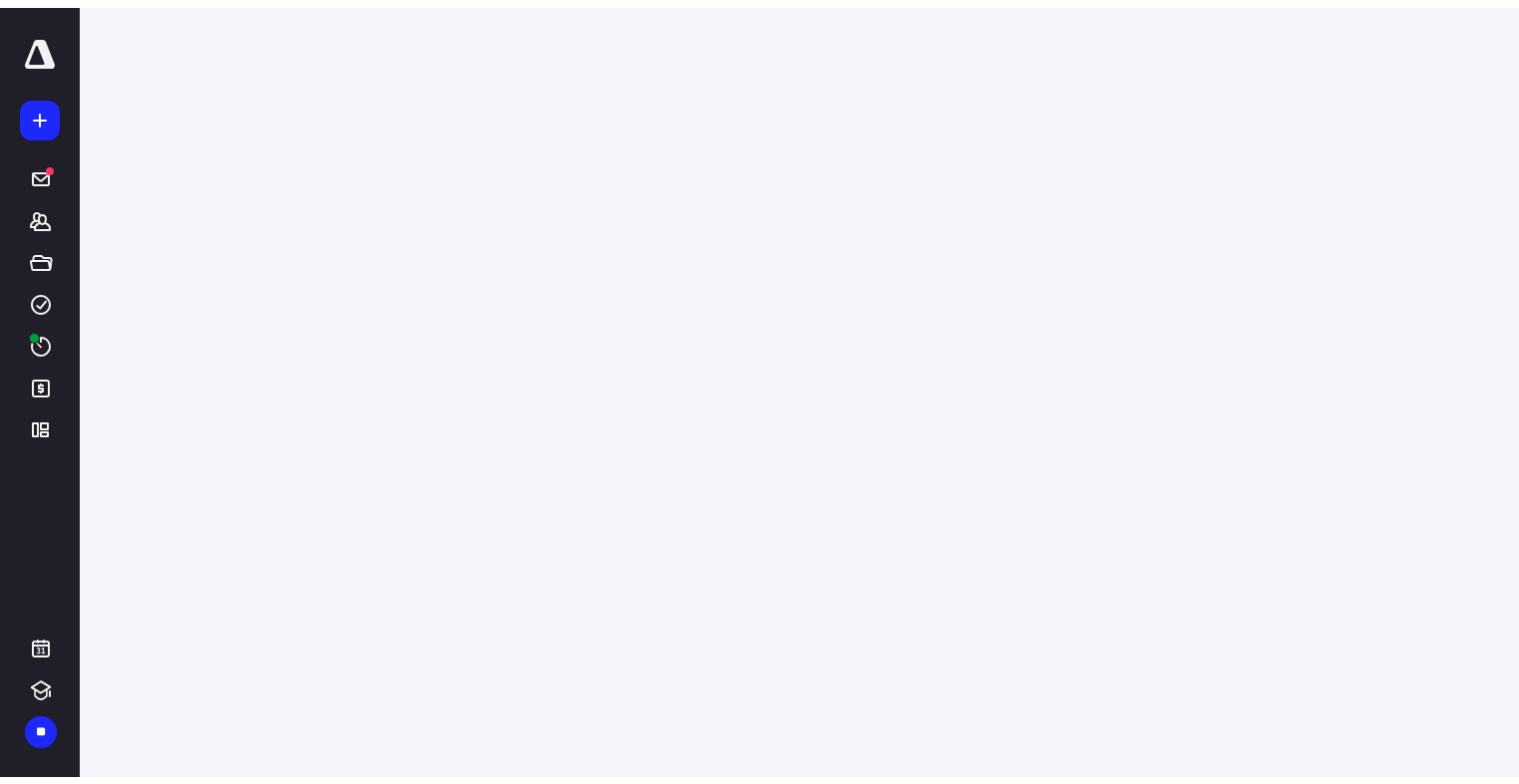scroll, scrollTop: 0, scrollLeft: 0, axis: both 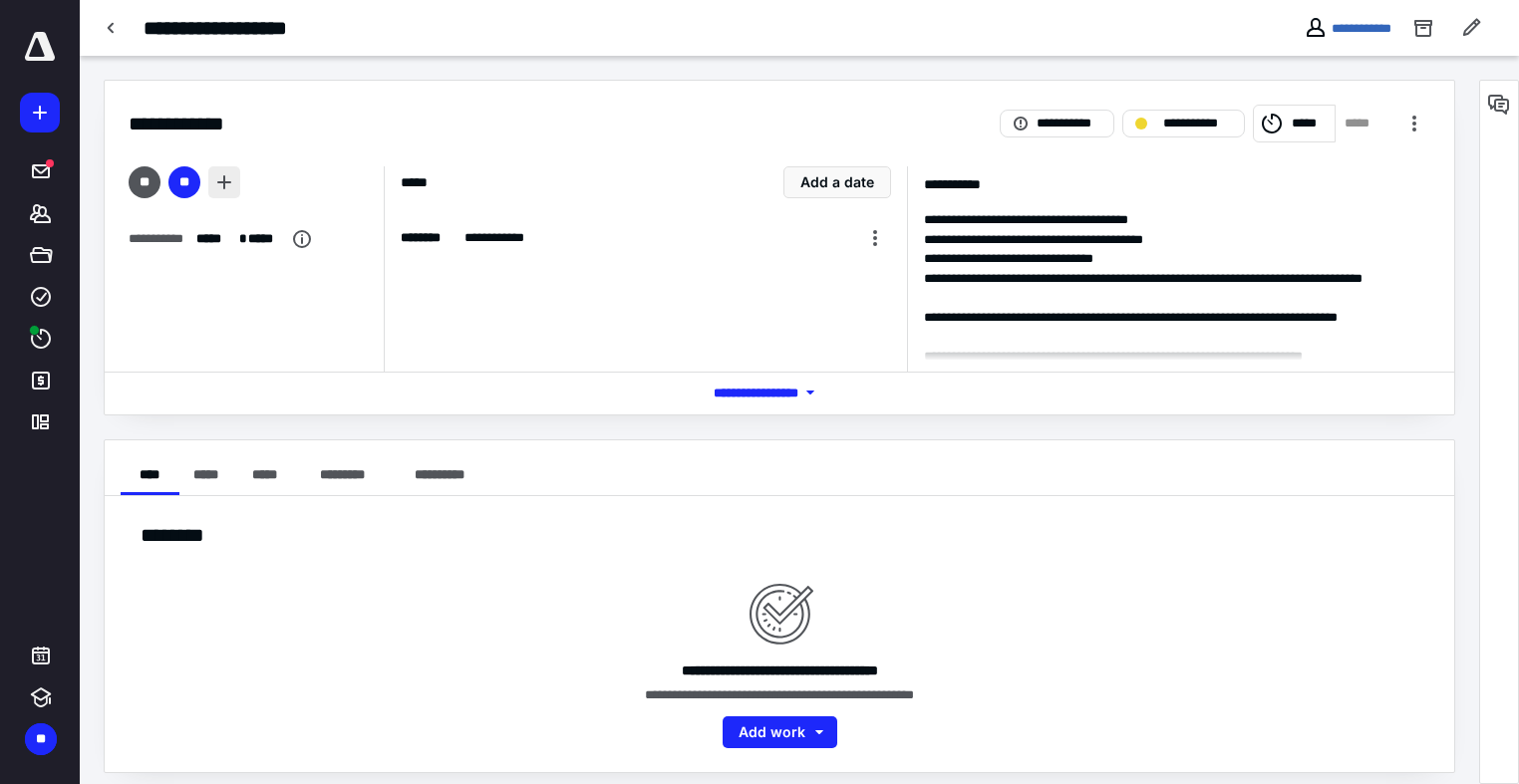 click at bounding box center (224, 182) 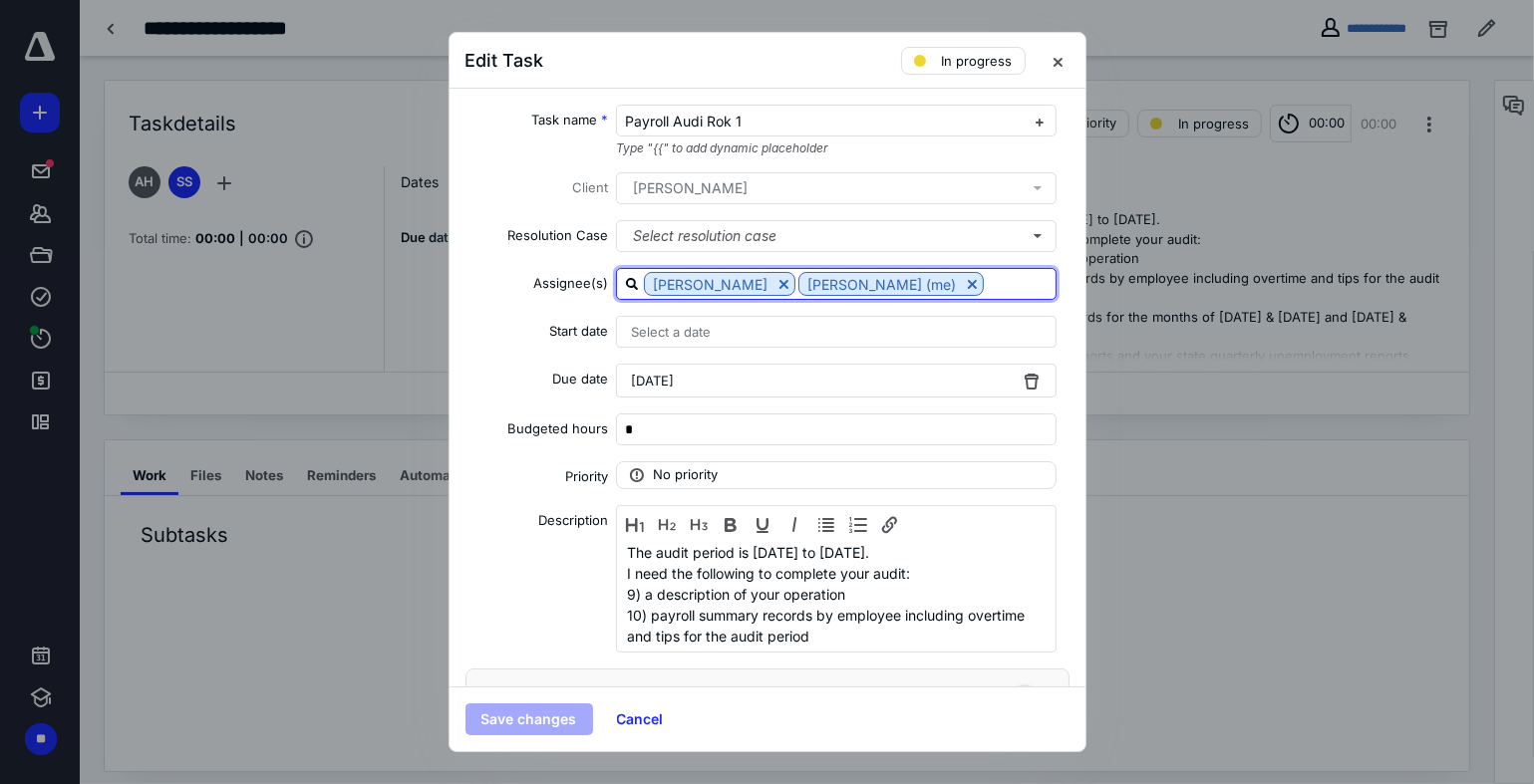 type on "e" 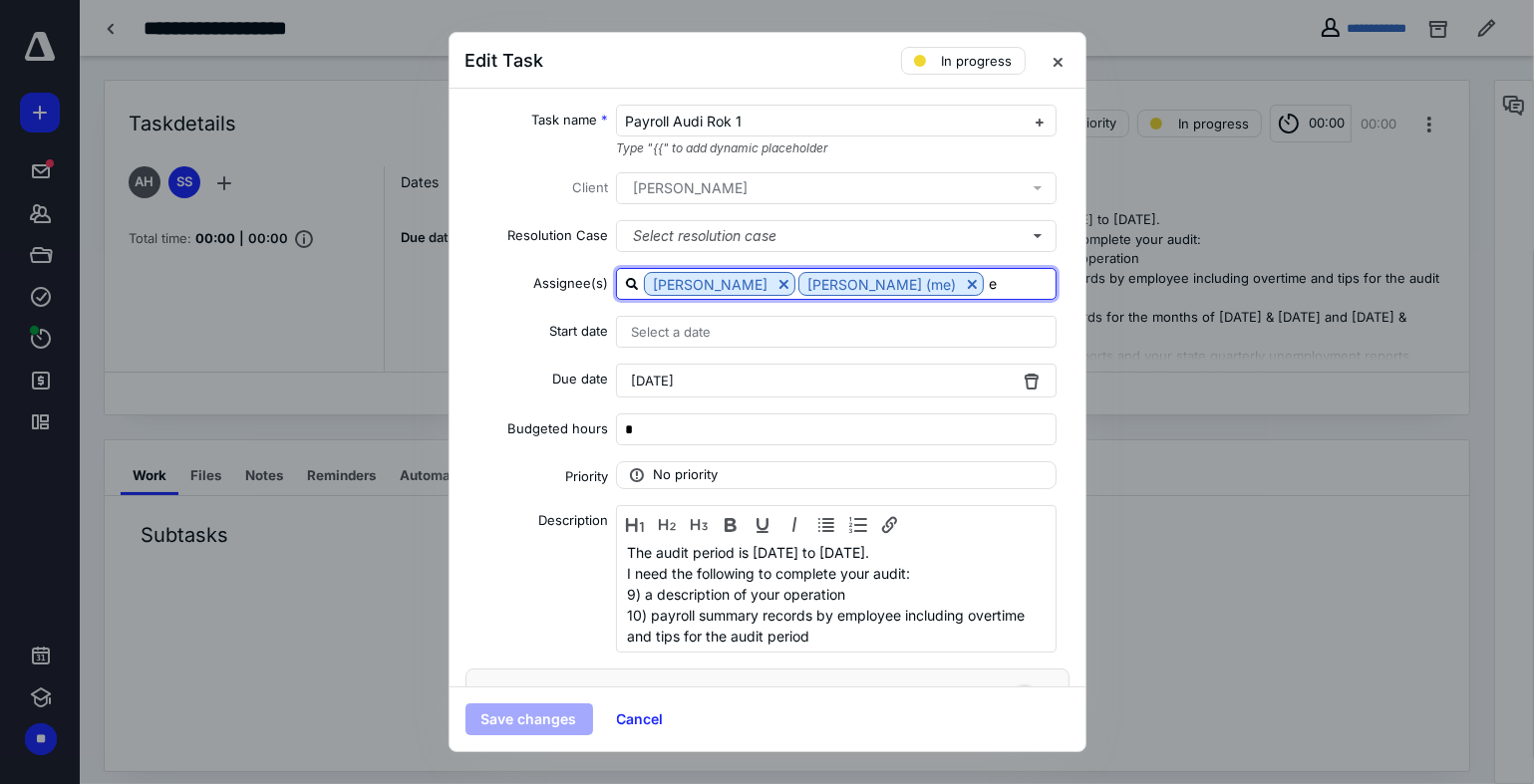 click on "e" at bounding box center [1020, 283] 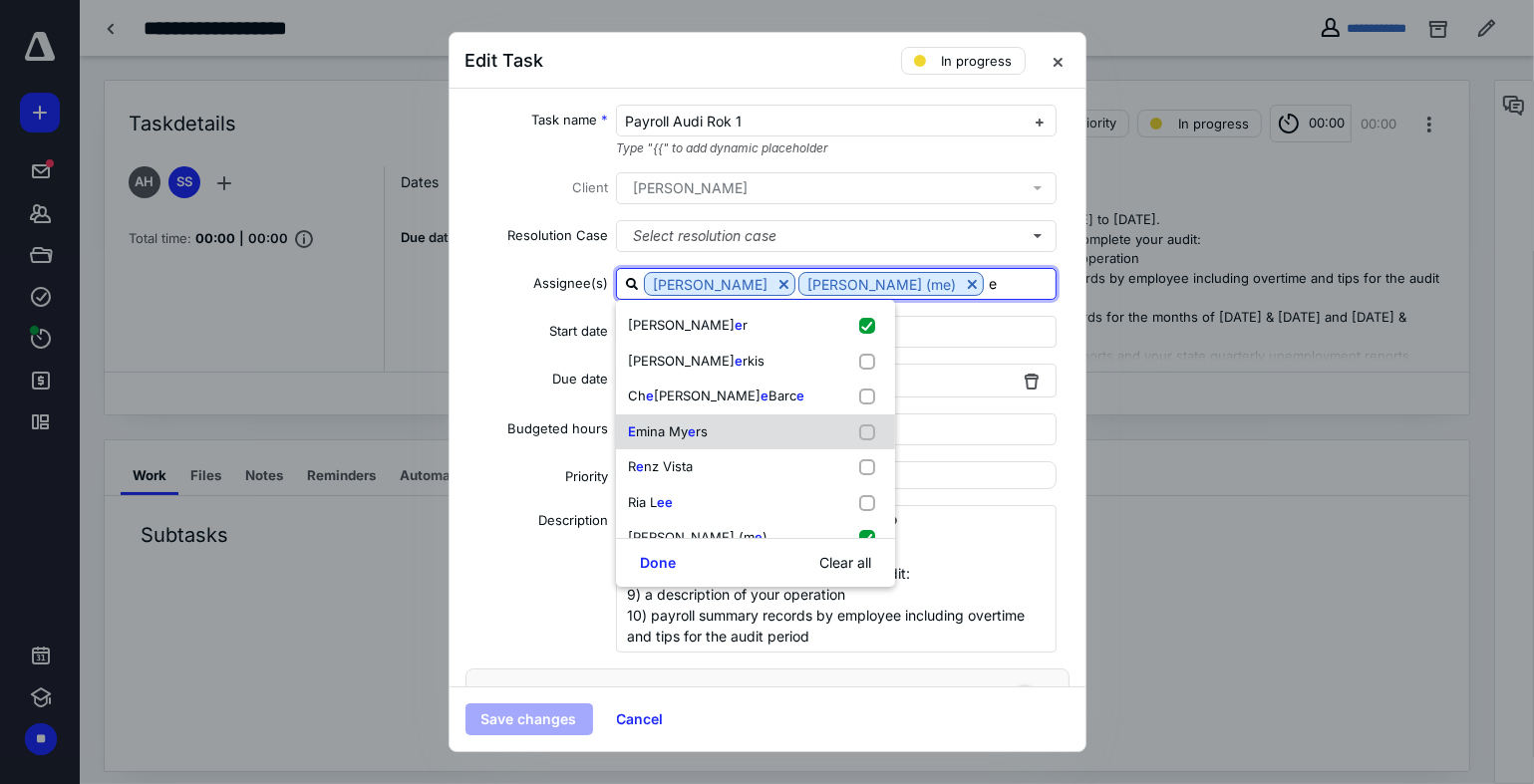 click on "E mina My e rs" at bounding box center [756, 432] 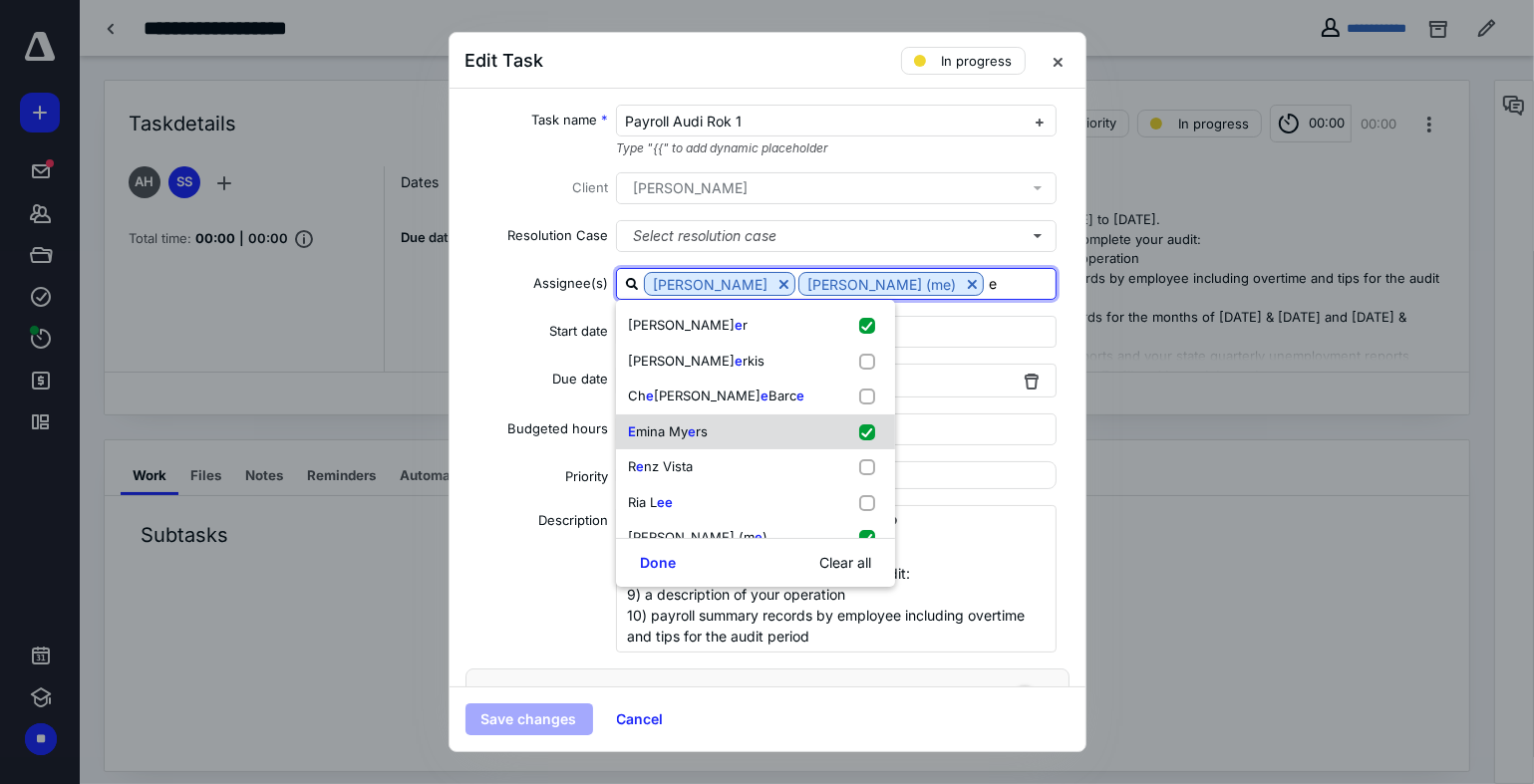 checkbox on "true" 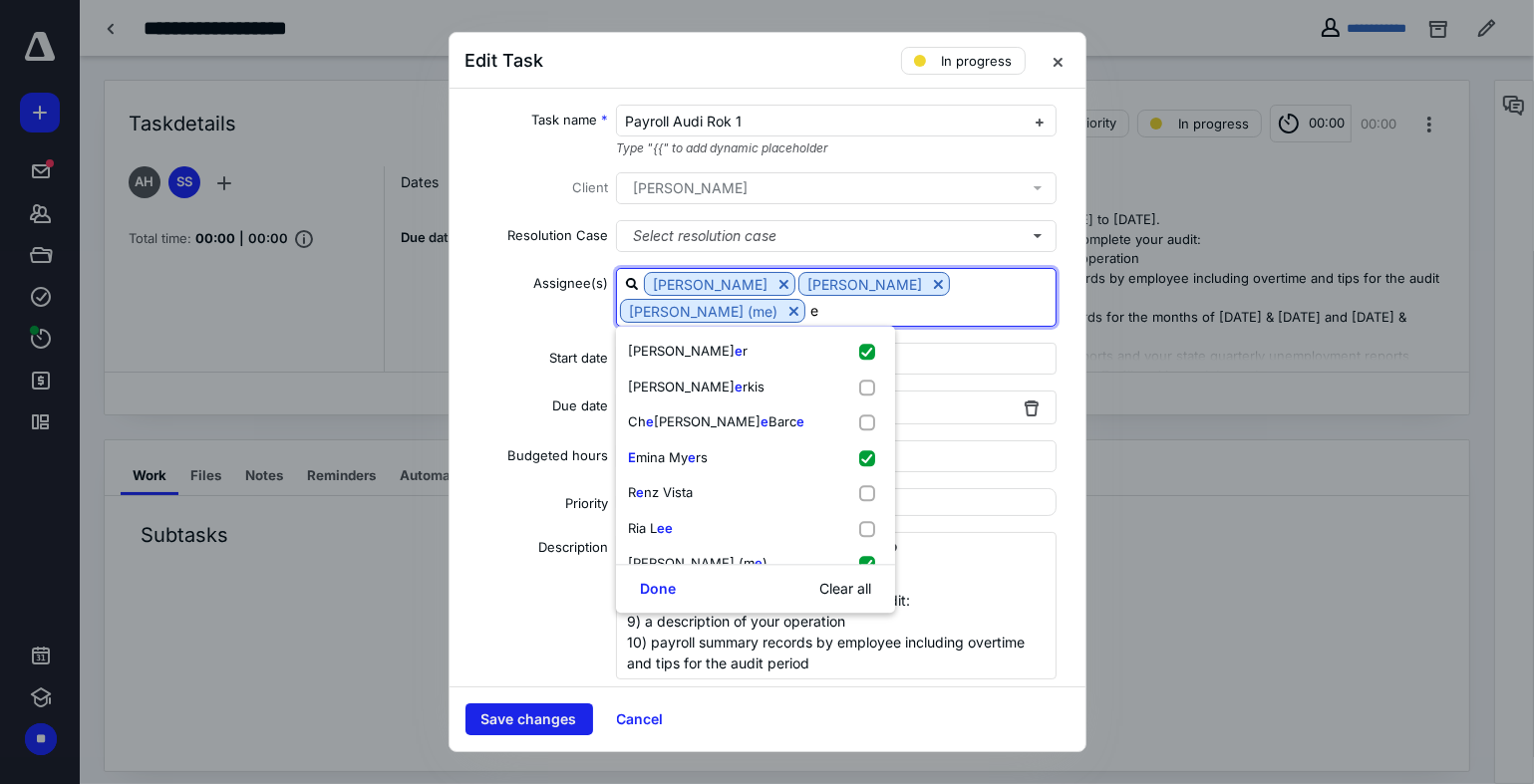 type on "e" 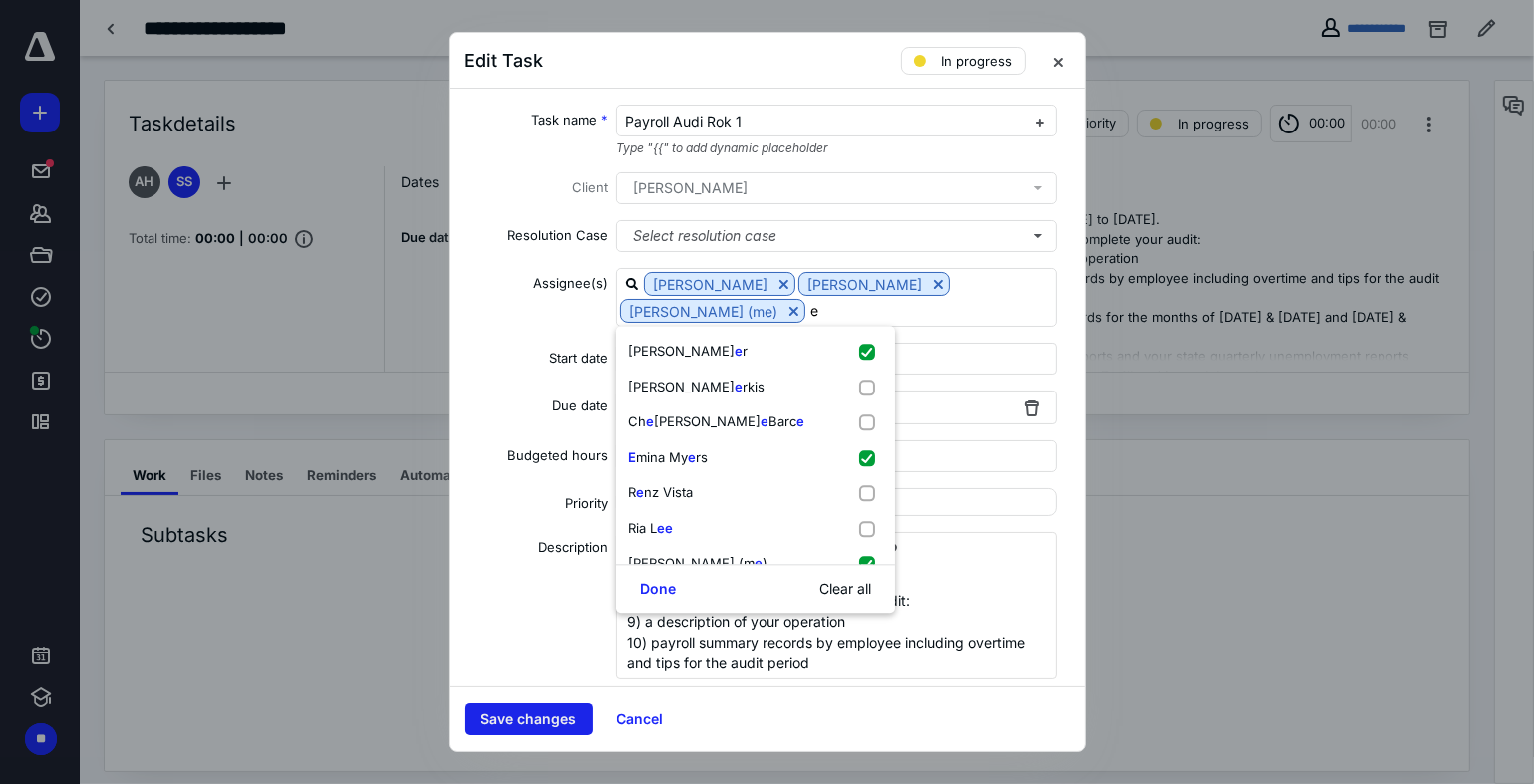 click on "Save changes" at bounding box center [529, 719] 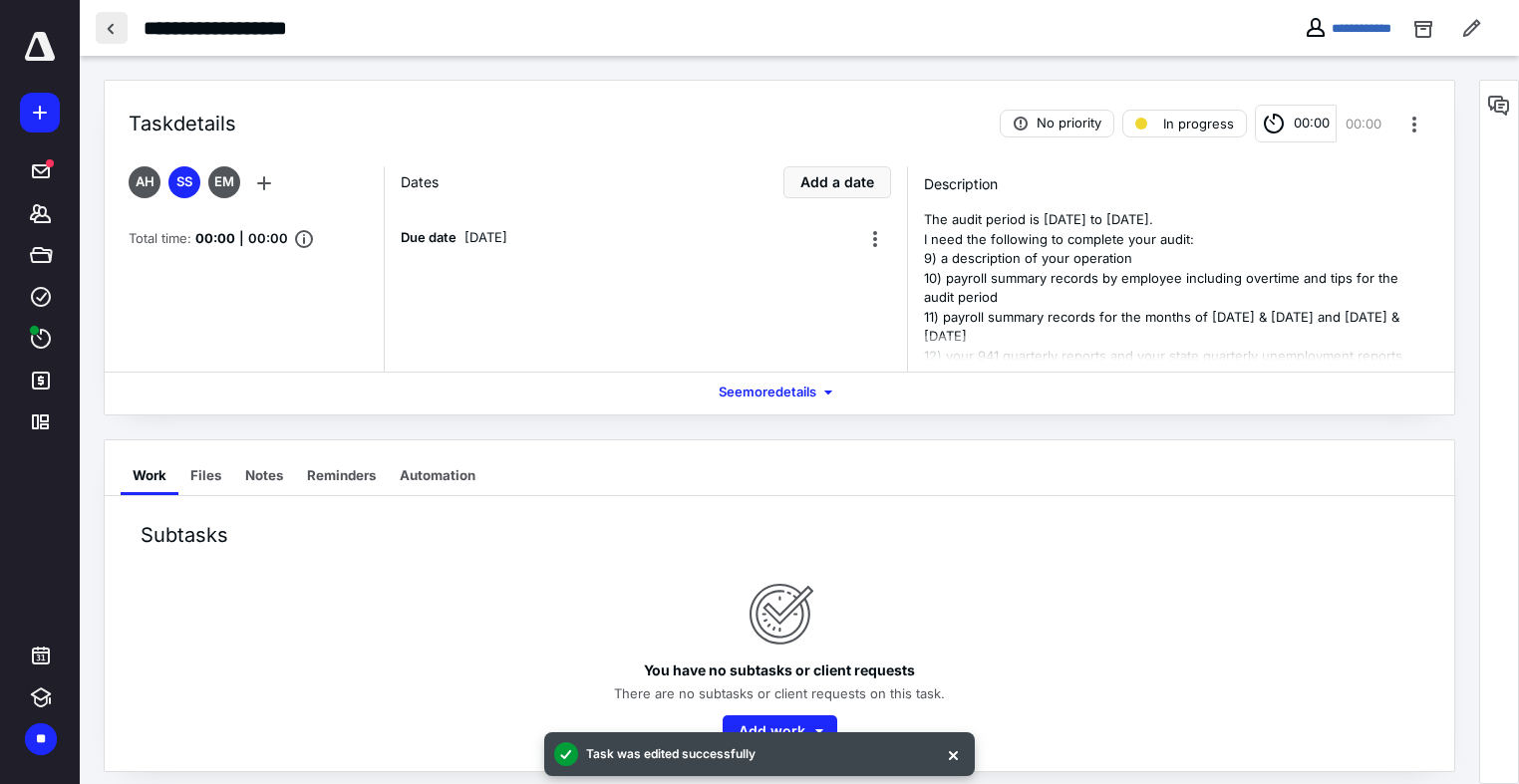 click at bounding box center [112, 28] 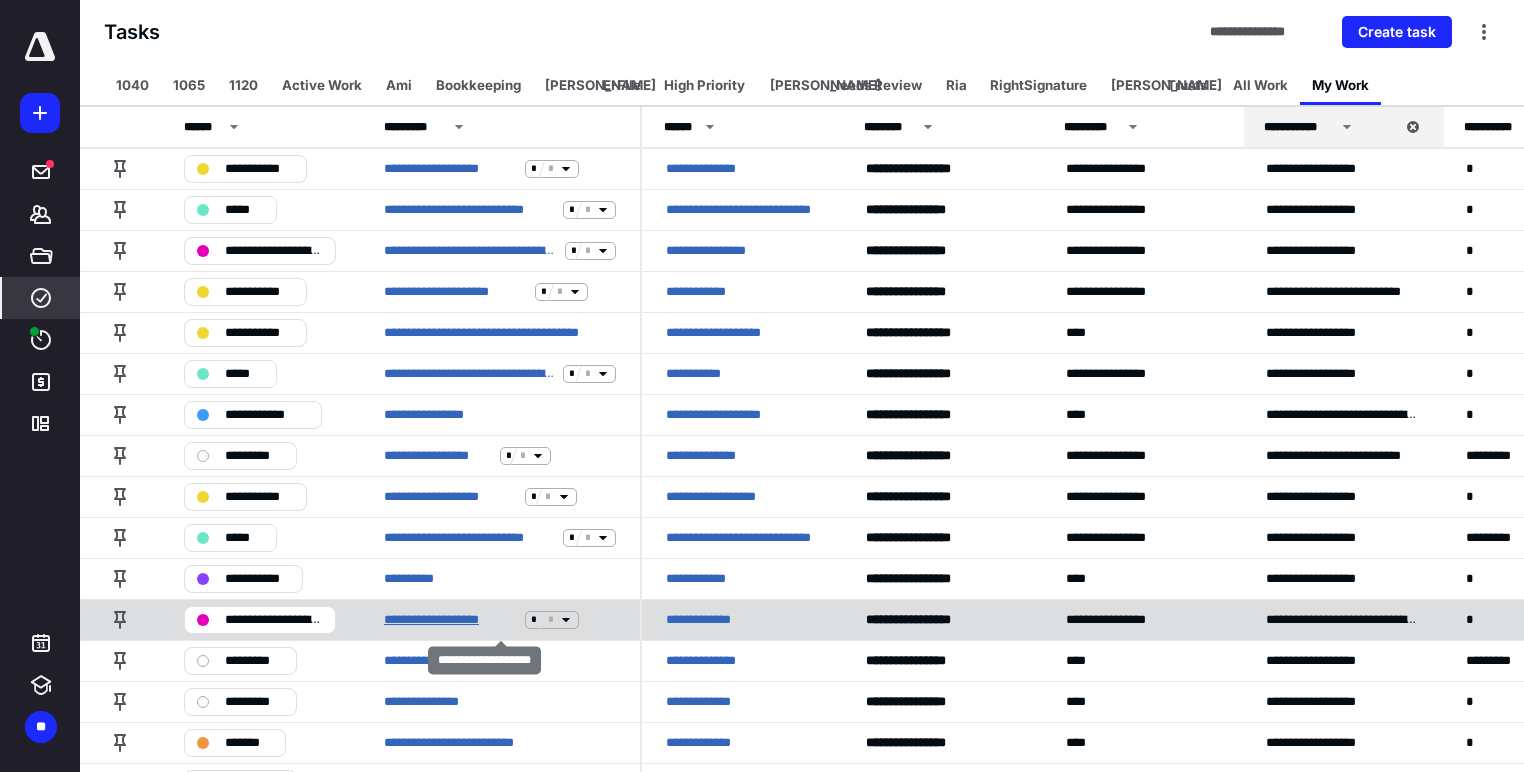 click on "**********" at bounding box center [450, 620] 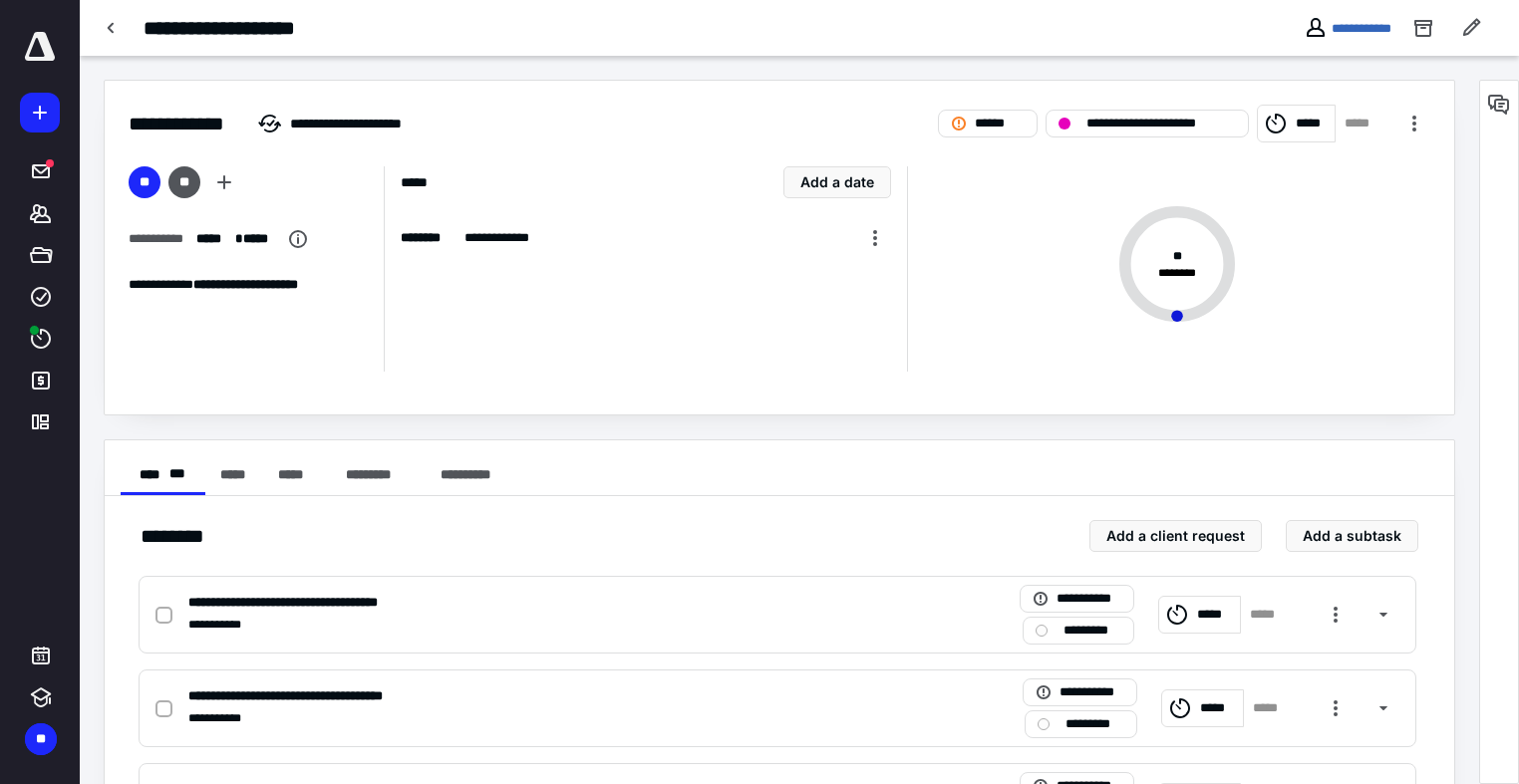 click on "*****" at bounding box center [1312, 124] 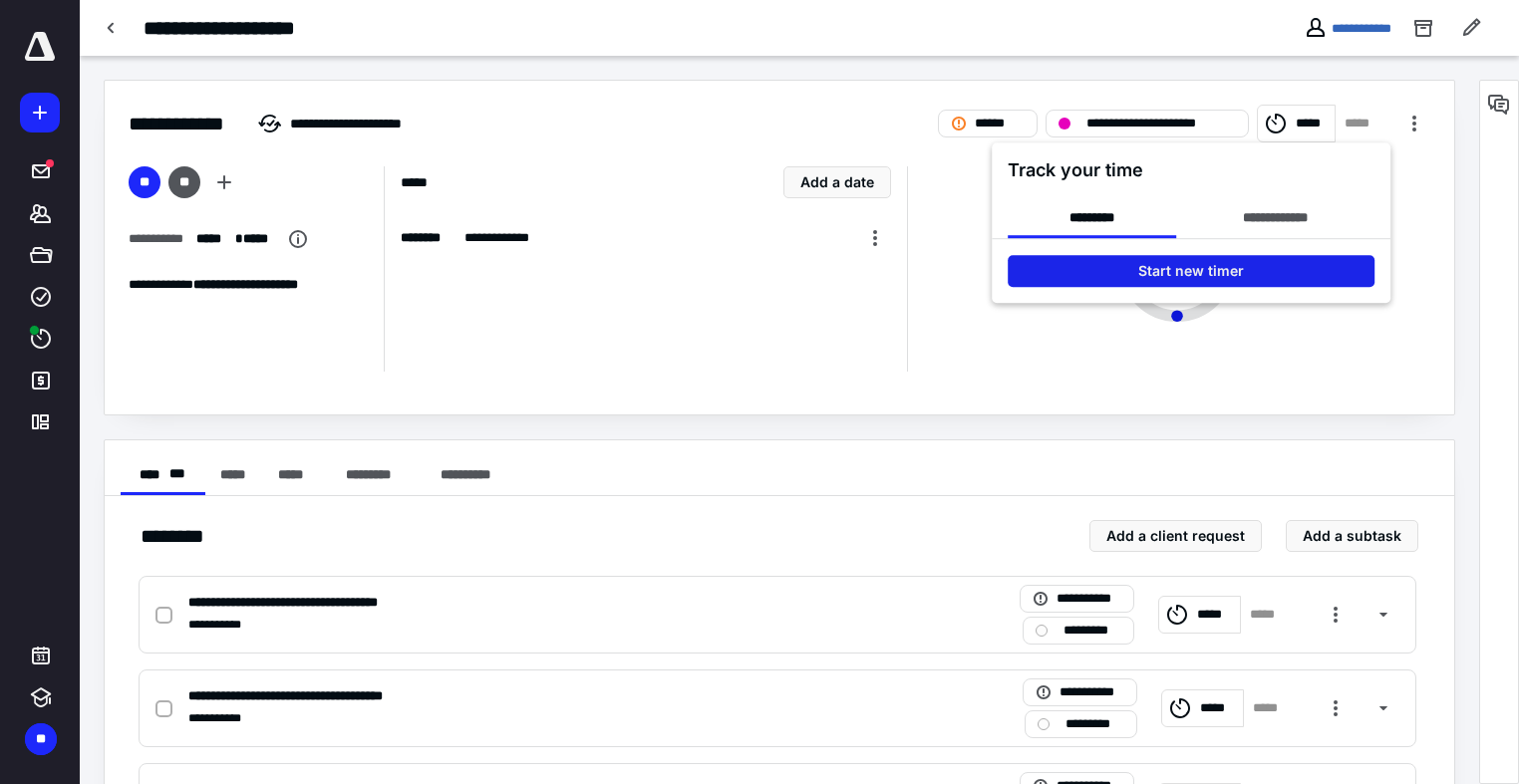 click on "Start new timer" at bounding box center (1191, 271) 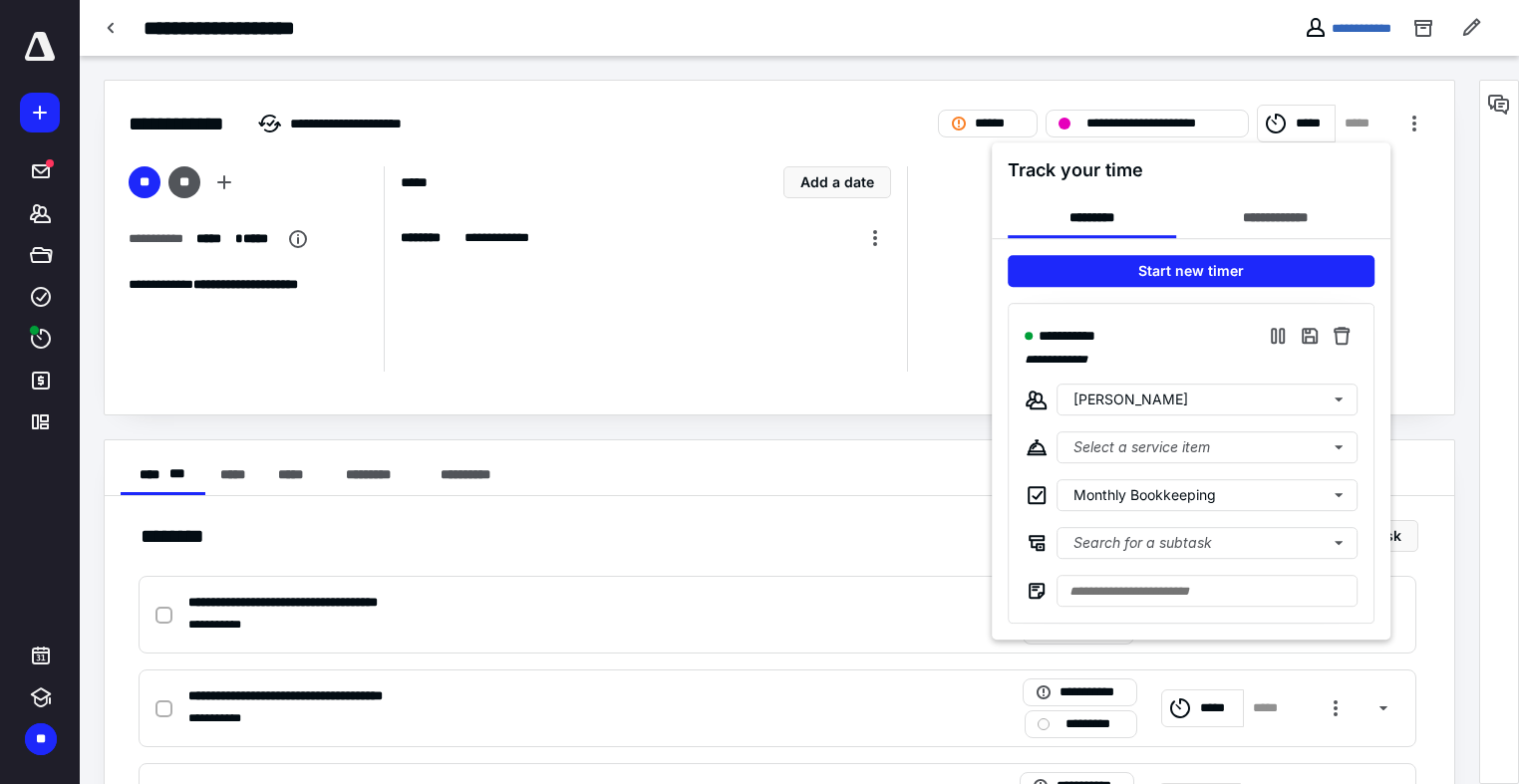 click at bounding box center [760, 392] 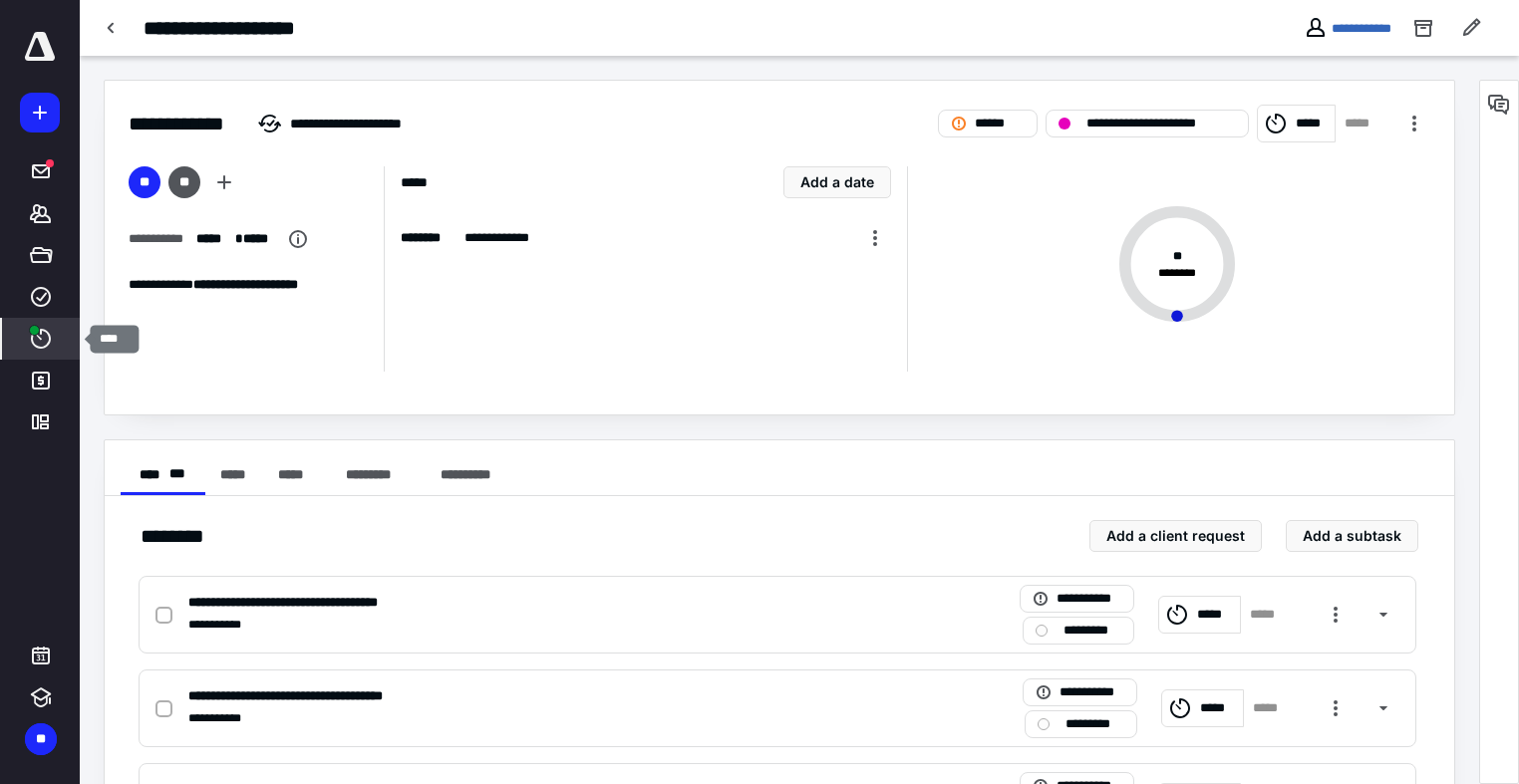 click on "****" at bounding box center (41, 339) 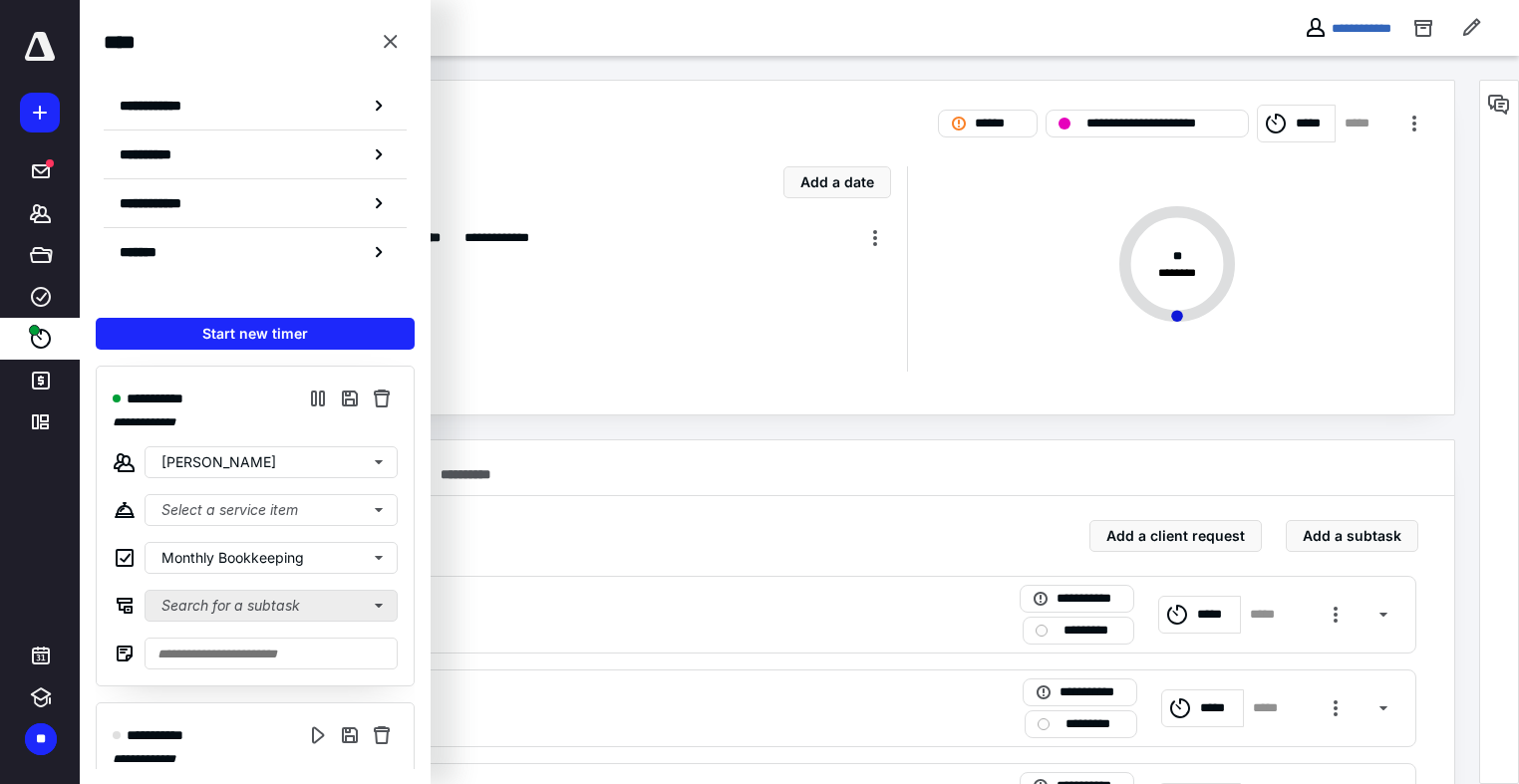scroll, scrollTop: 253, scrollLeft: 0, axis: vertical 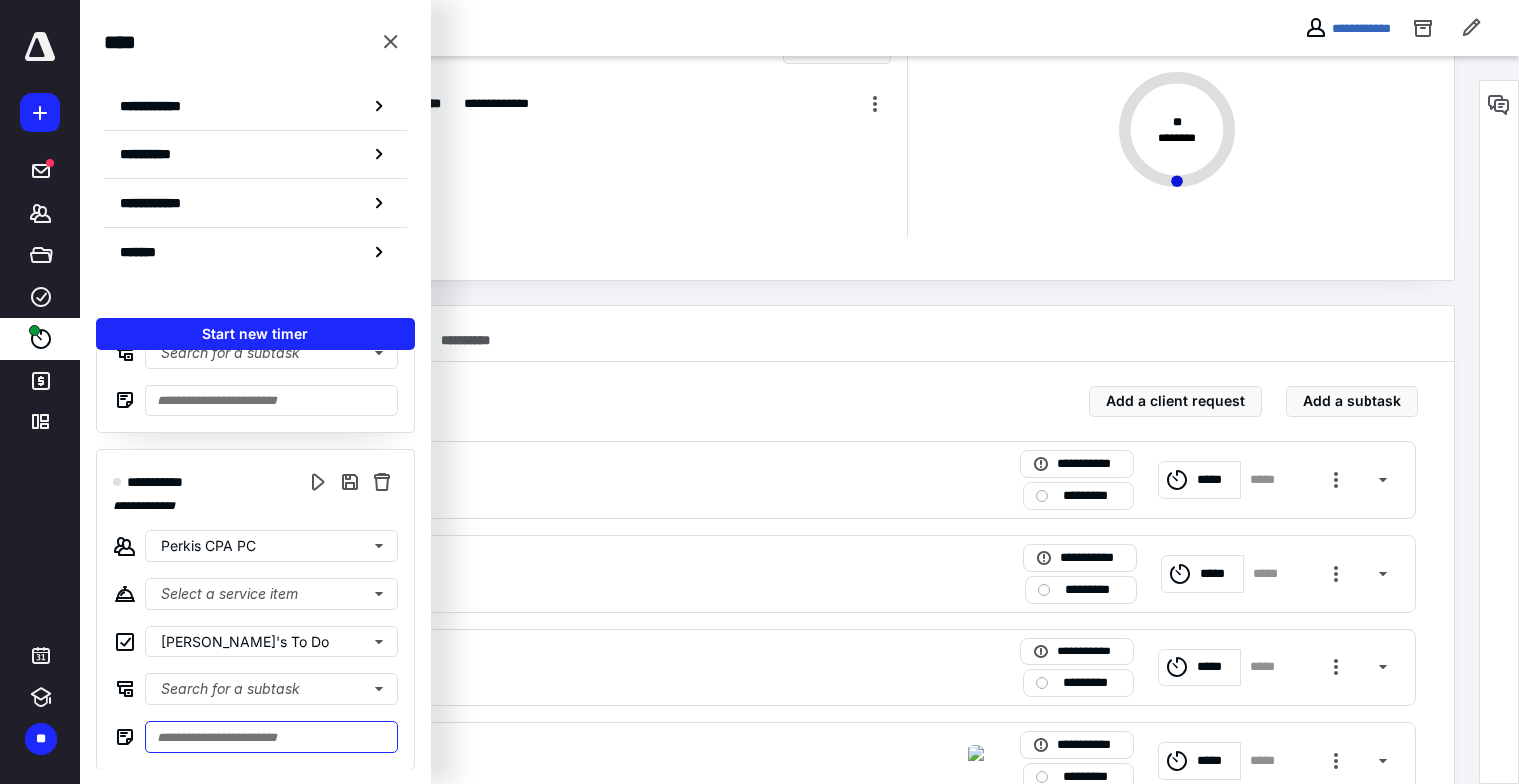 click at bounding box center (271, 737) 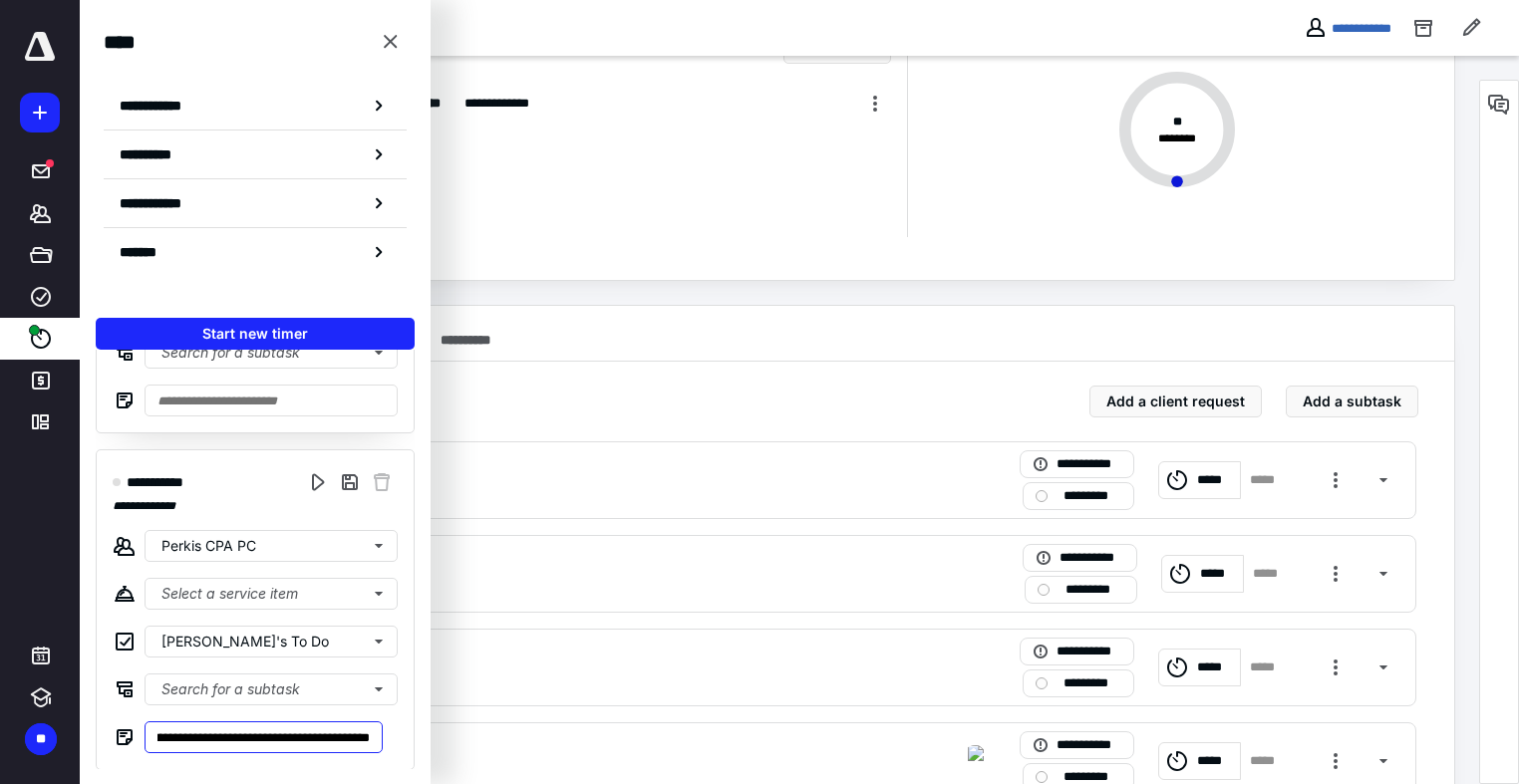 scroll, scrollTop: 0, scrollLeft: 210, axis: horizontal 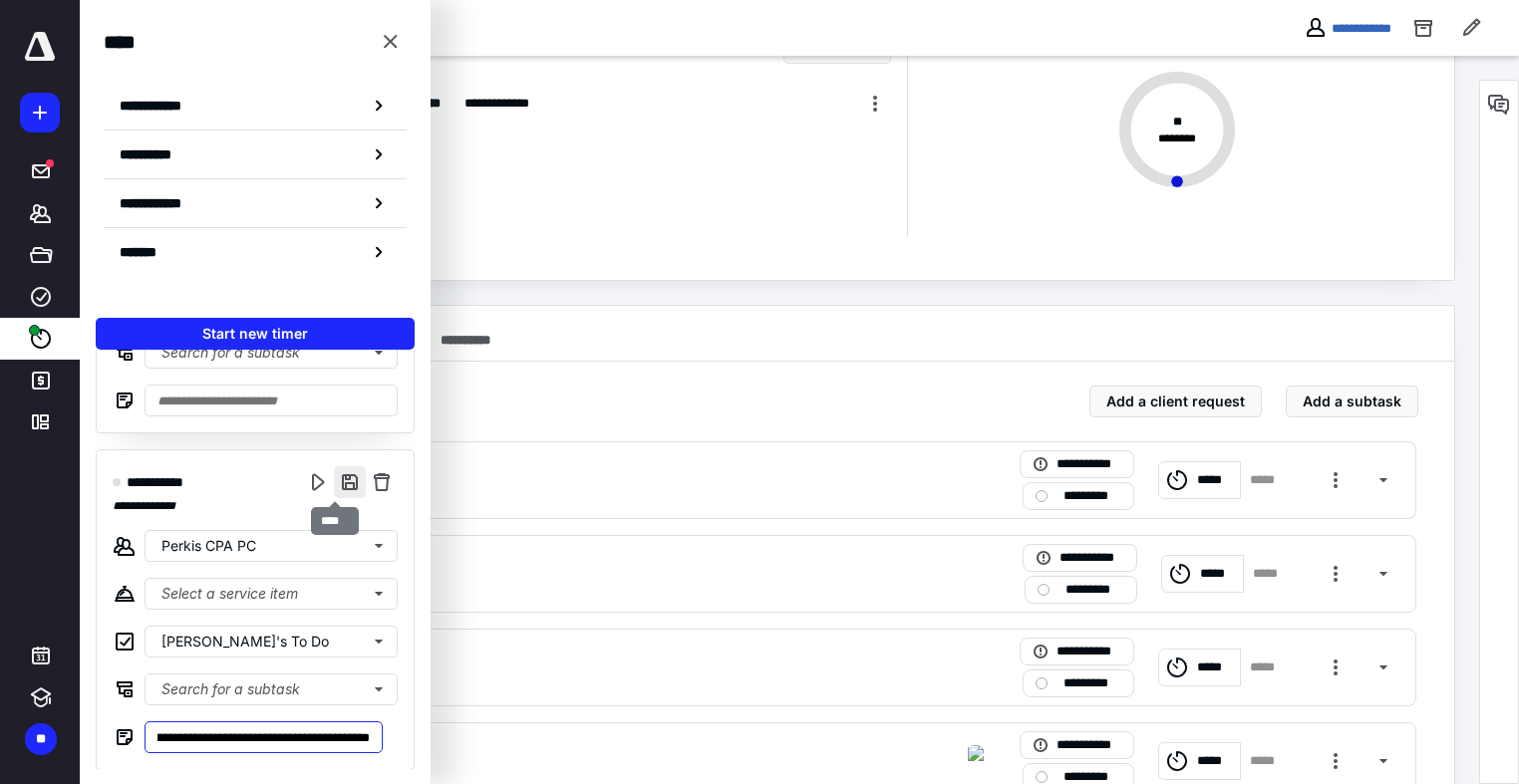 type on "**********" 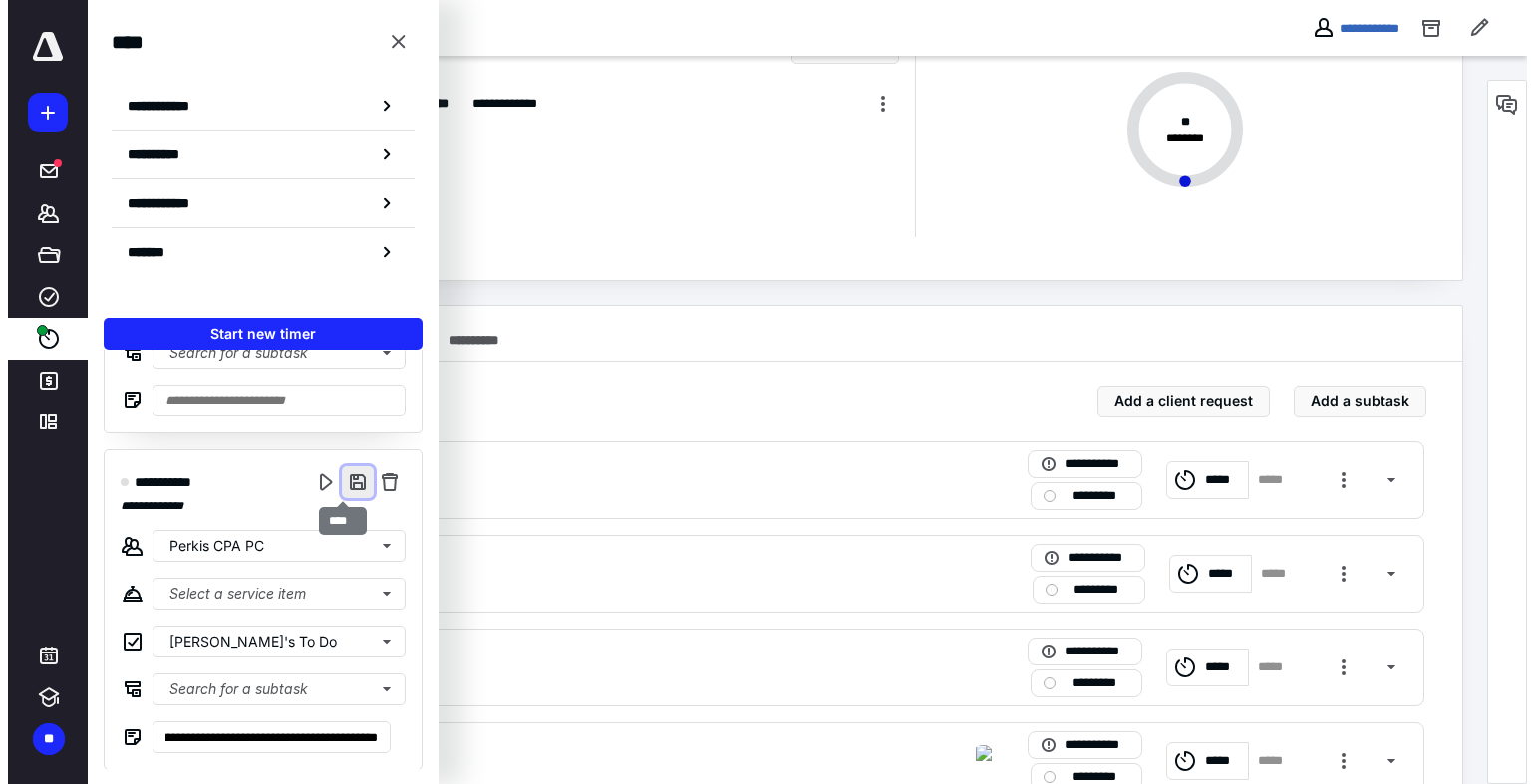 scroll, scrollTop: 0, scrollLeft: 0, axis: both 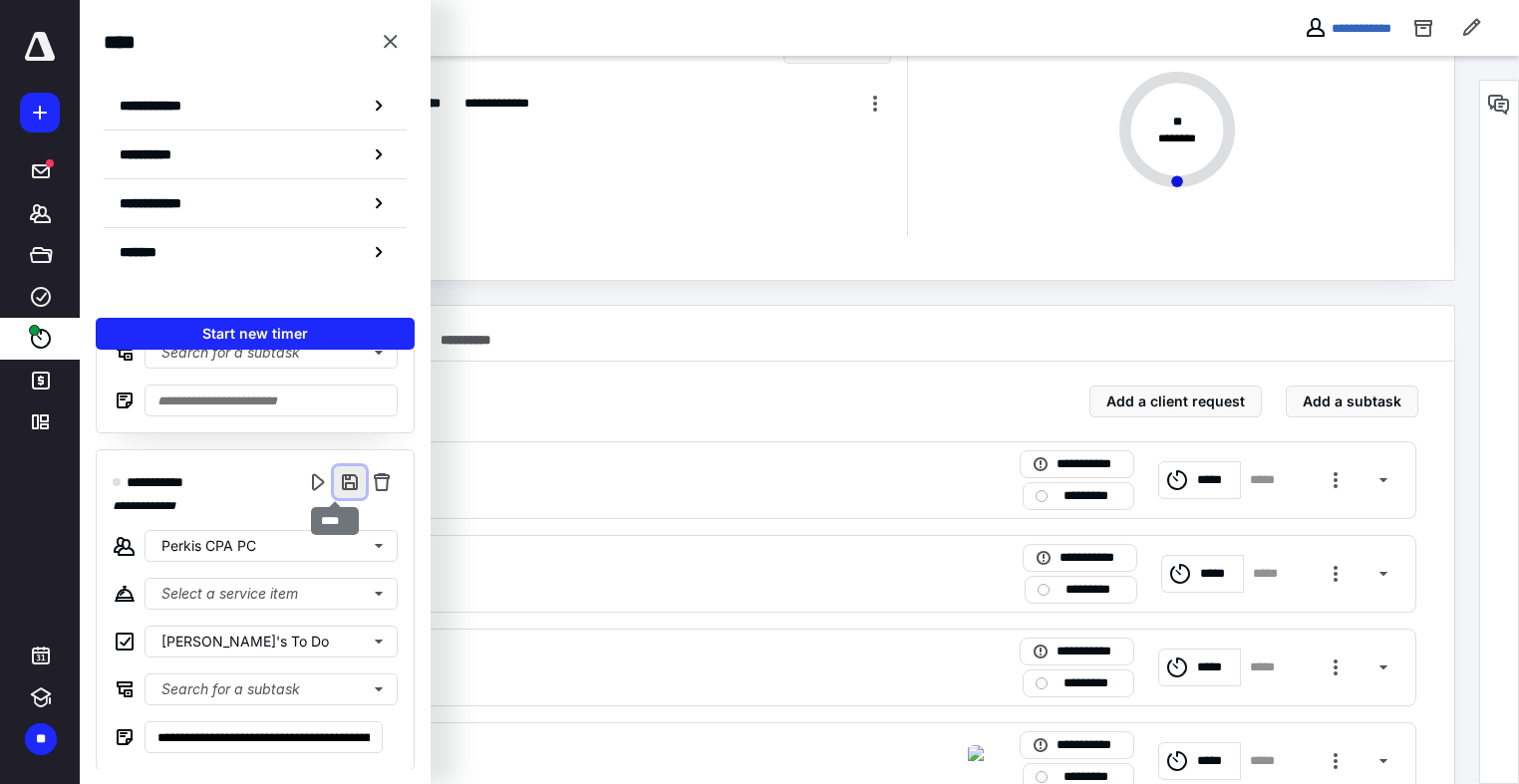 click at bounding box center (350, 482) 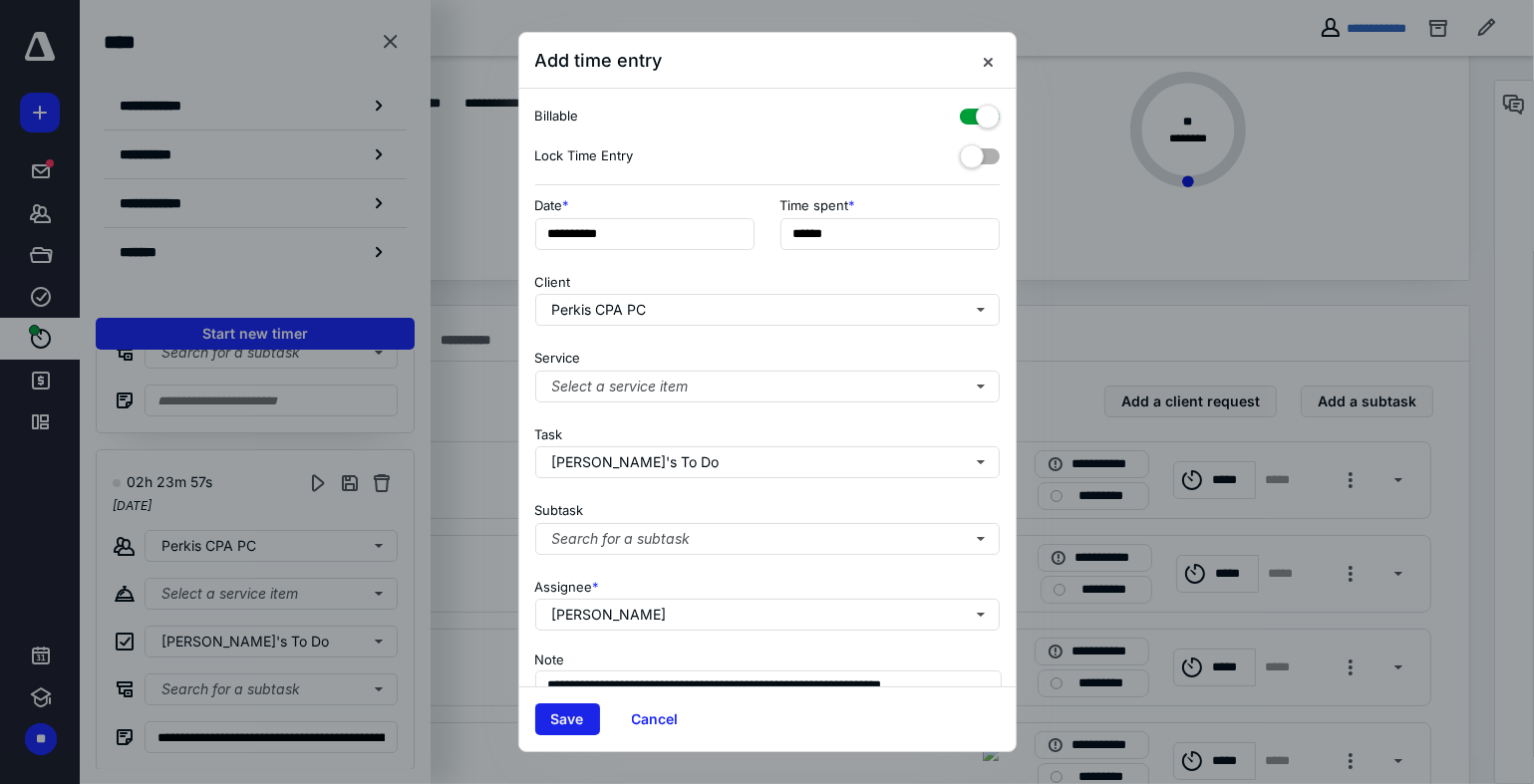 click on "Save" at bounding box center [567, 719] 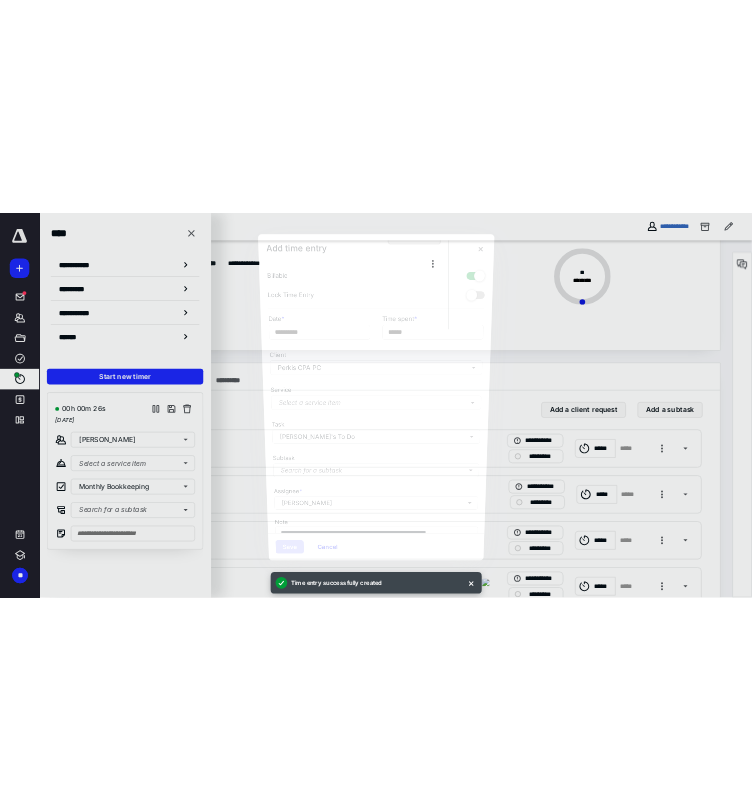 scroll, scrollTop: 0, scrollLeft: 0, axis: both 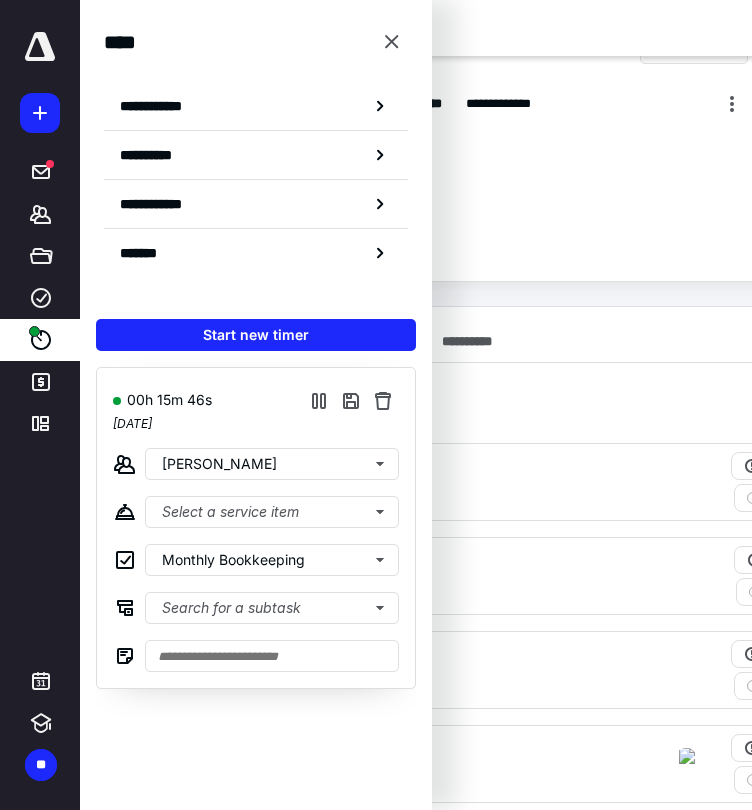 click on "**********" at bounding box center (574, 135) 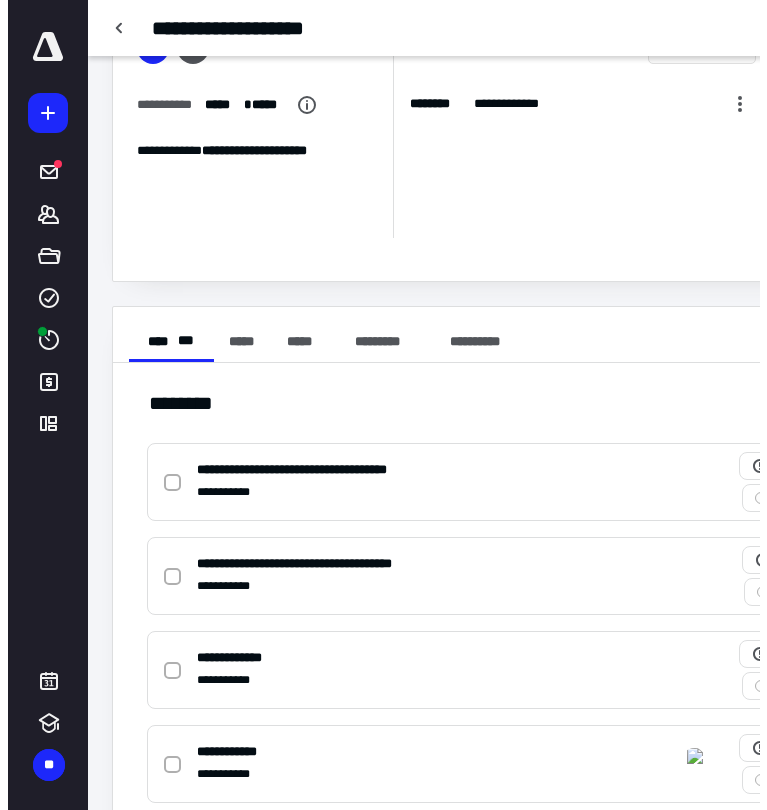 scroll, scrollTop: 0, scrollLeft: 0, axis: both 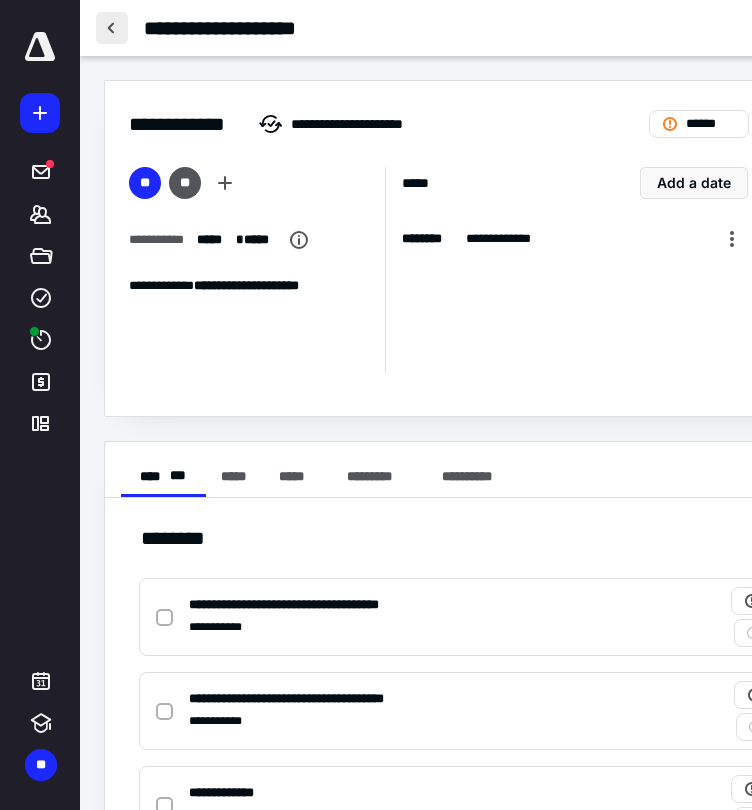 click at bounding box center (112, 28) 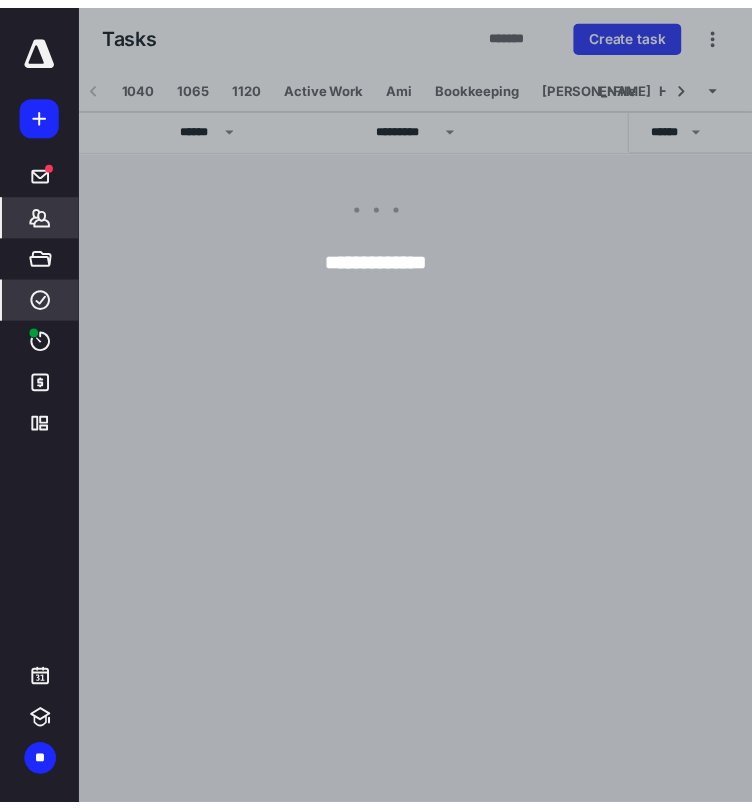 scroll, scrollTop: 0, scrollLeft: 711, axis: horizontal 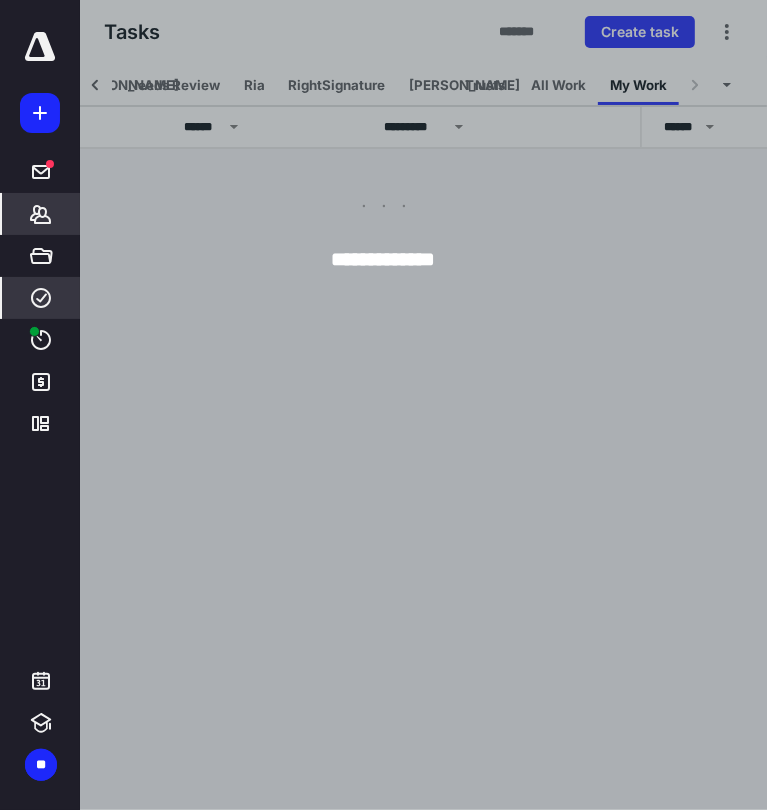 click on "*******" at bounding box center [0, 0] 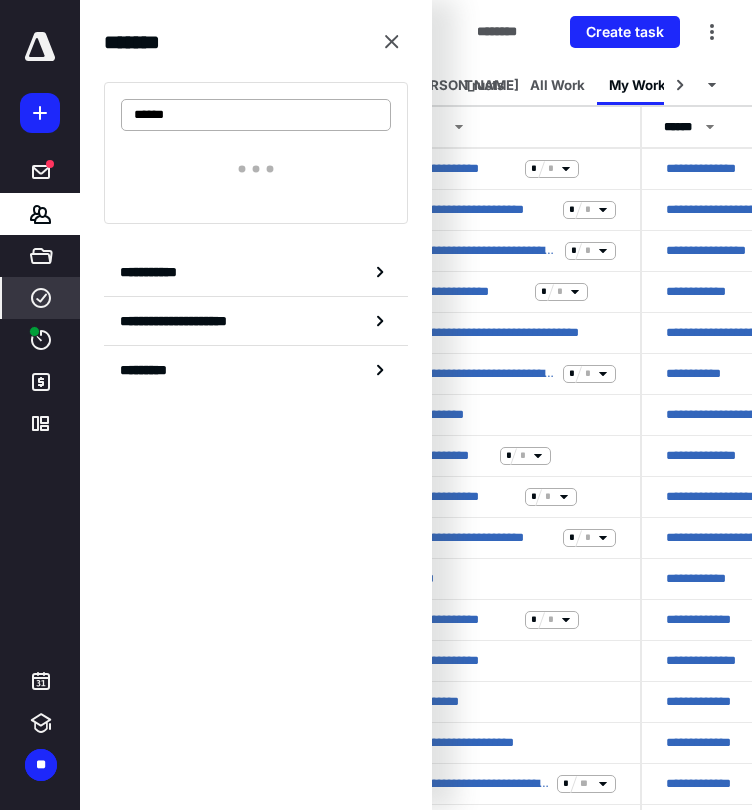 type on "******" 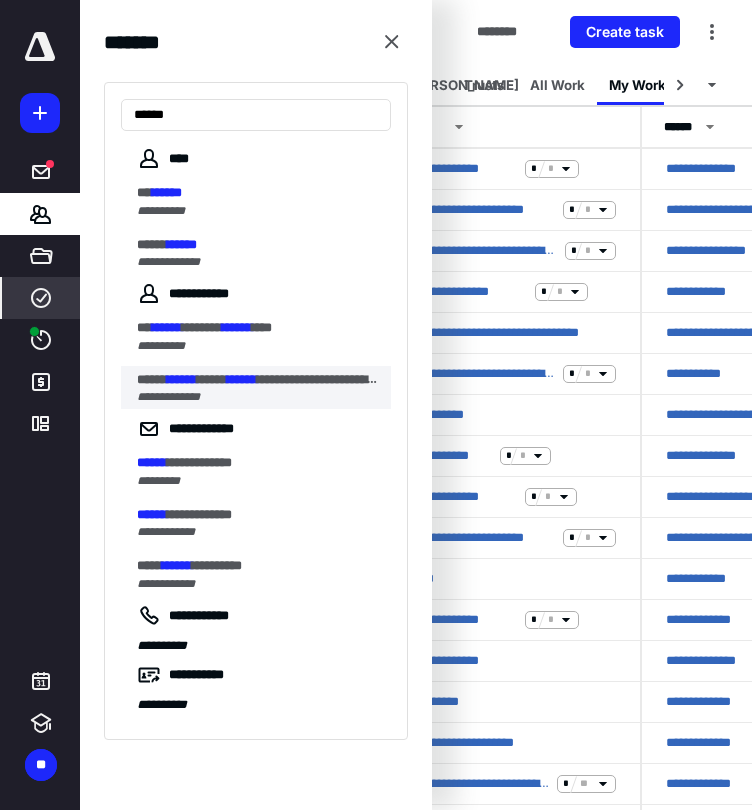 click on "******" at bounding box center (242, 379) 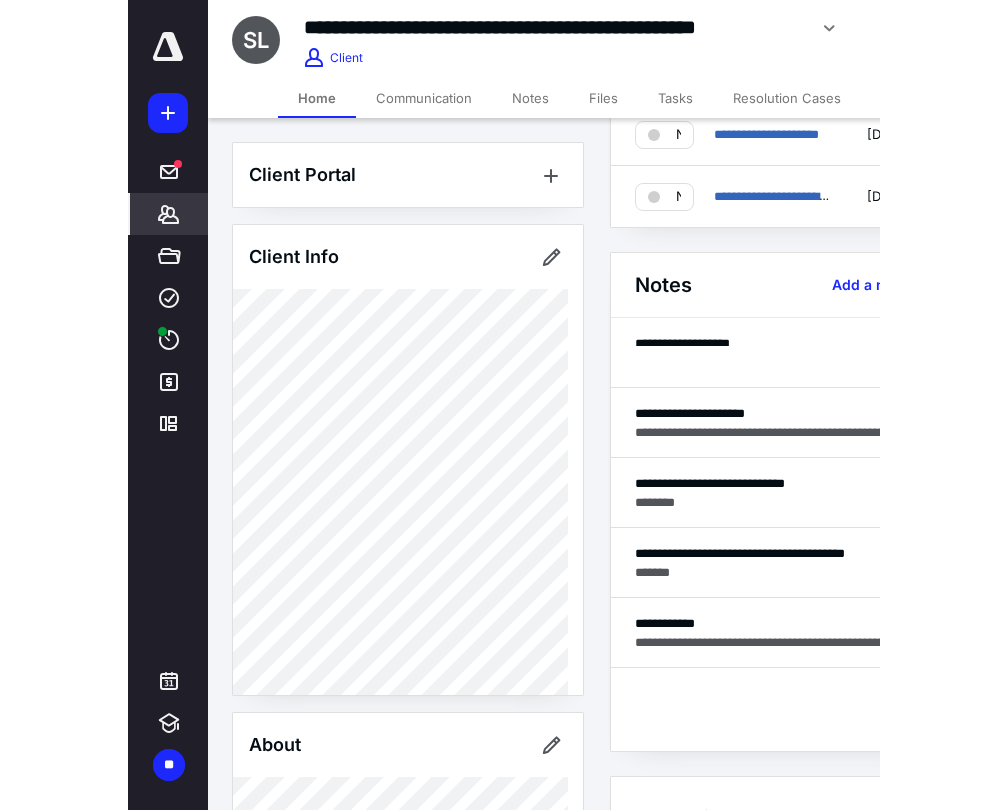 scroll, scrollTop: 415, scrollLeft: 0, axis: vertical 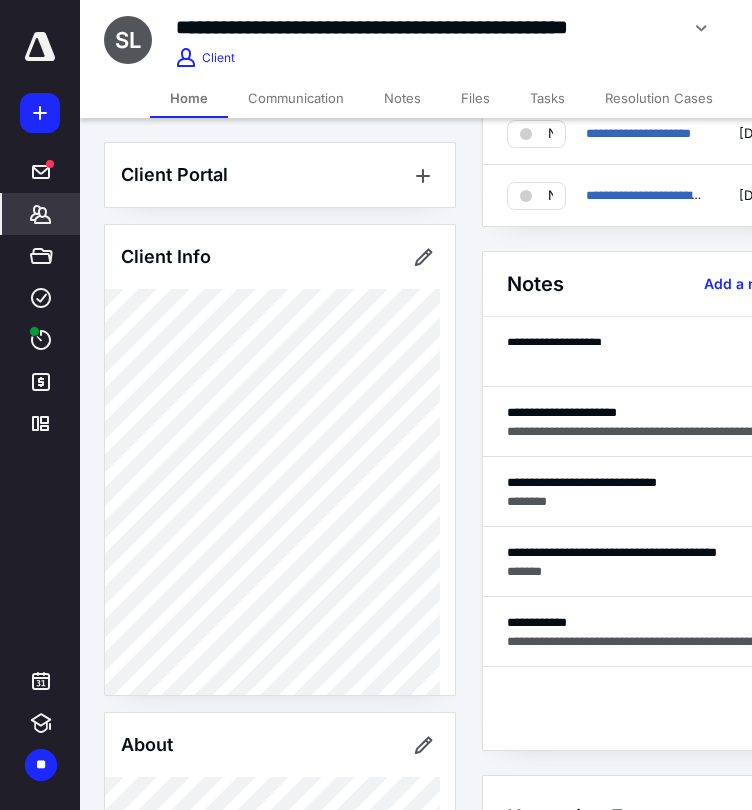 click on "**********" at bounding box center [651, 357] 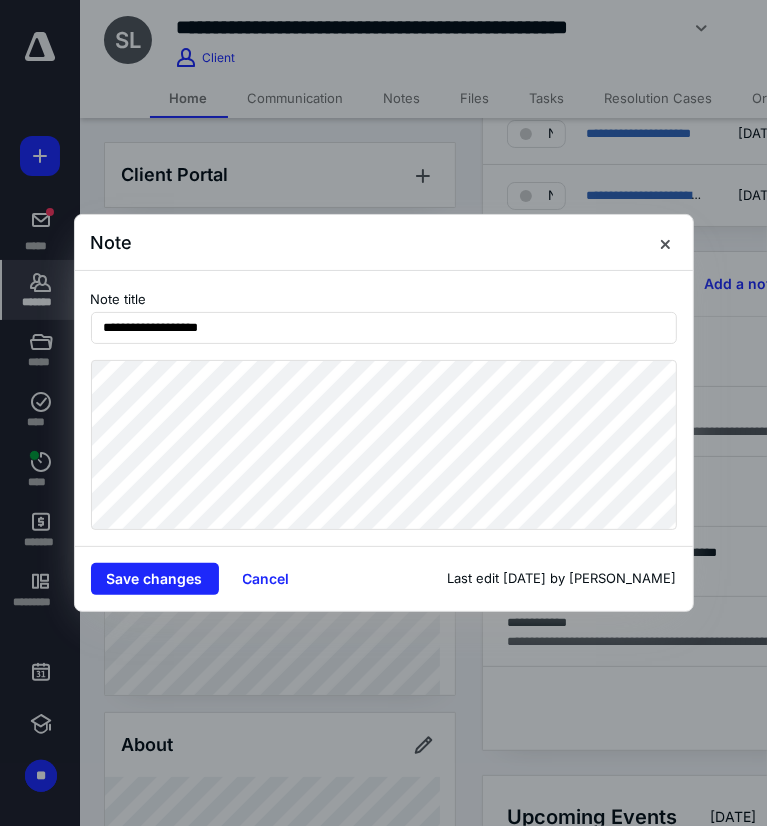 drag, startPoint x: 467, startPoint y: 241, endPoint x: 501, endPoint y: 233, distance: 34.928497 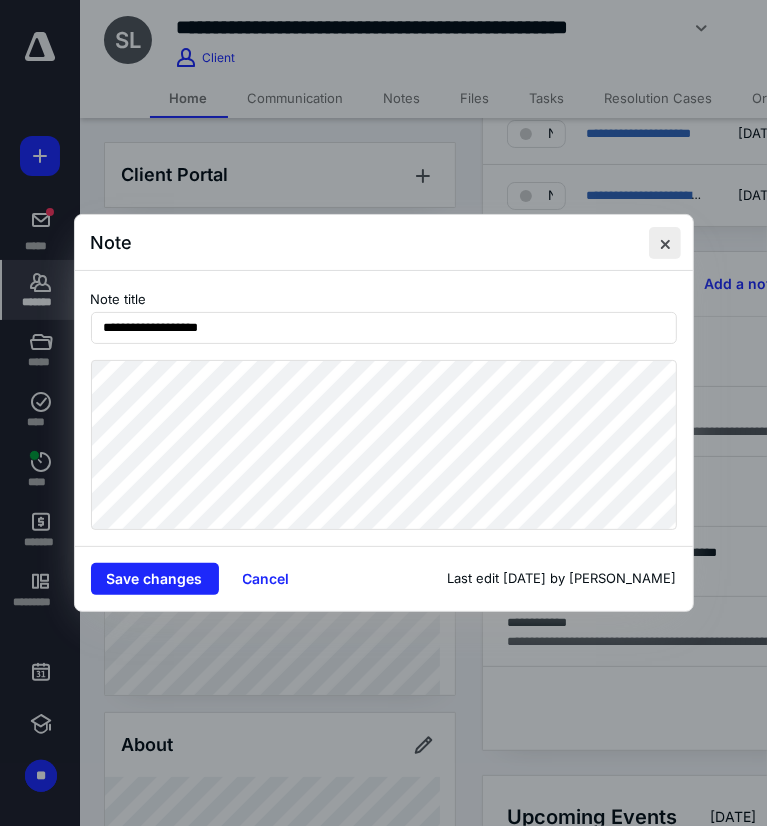 click at bounding box center (665, 243) 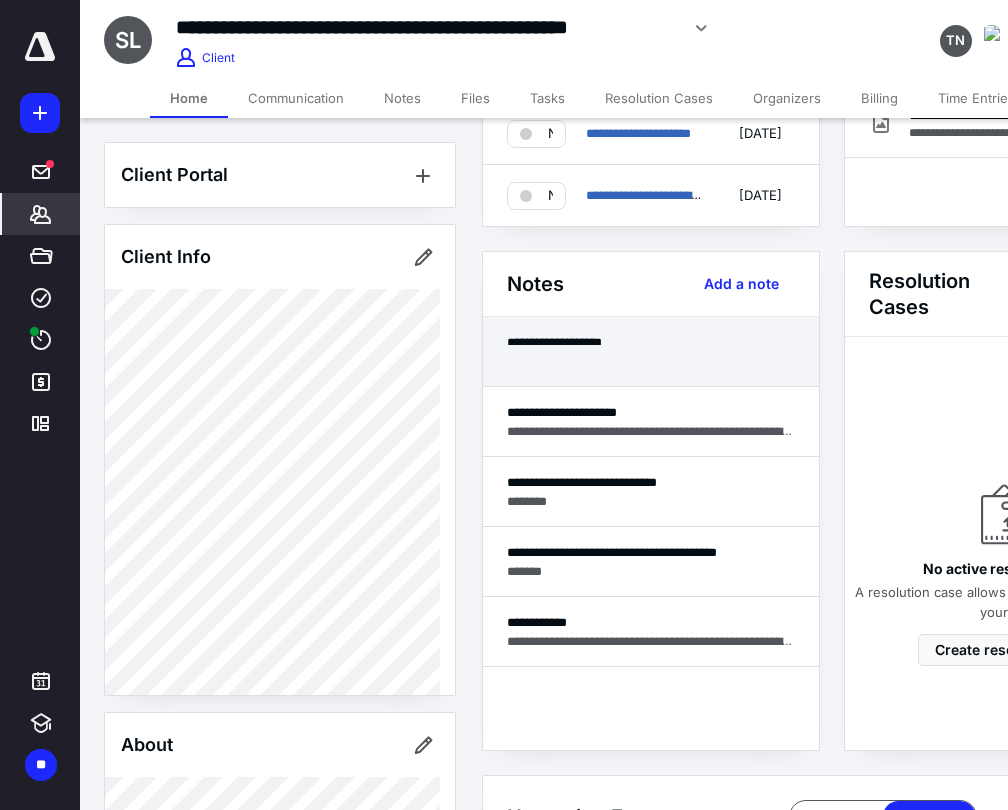 click on "**********" at bounding box center [651, 357] 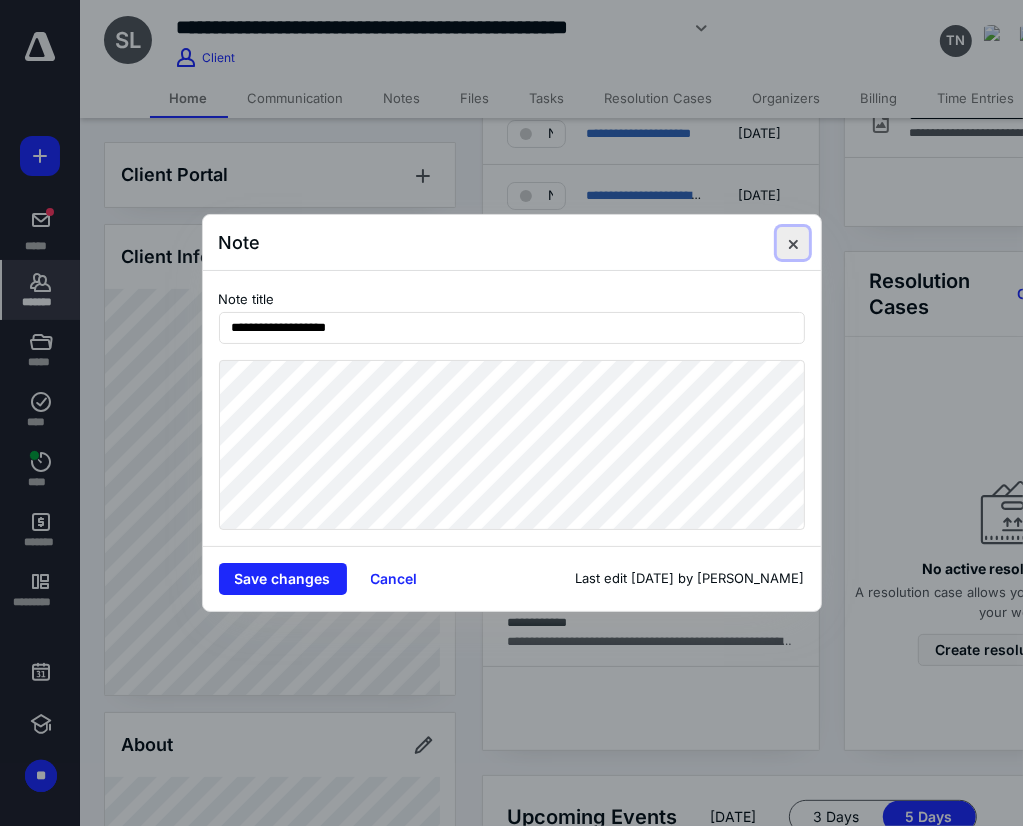 click at bounding box center (793, 243) 